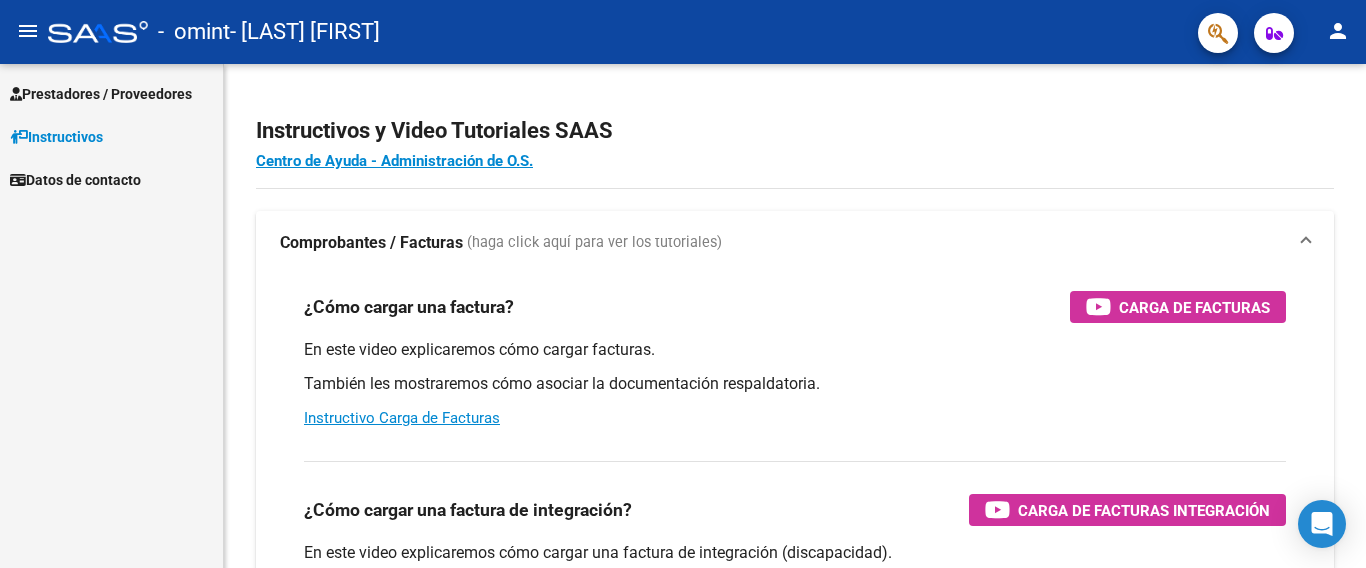 scroll, scrollTop: 0, scrollLeft: 0, axis: both 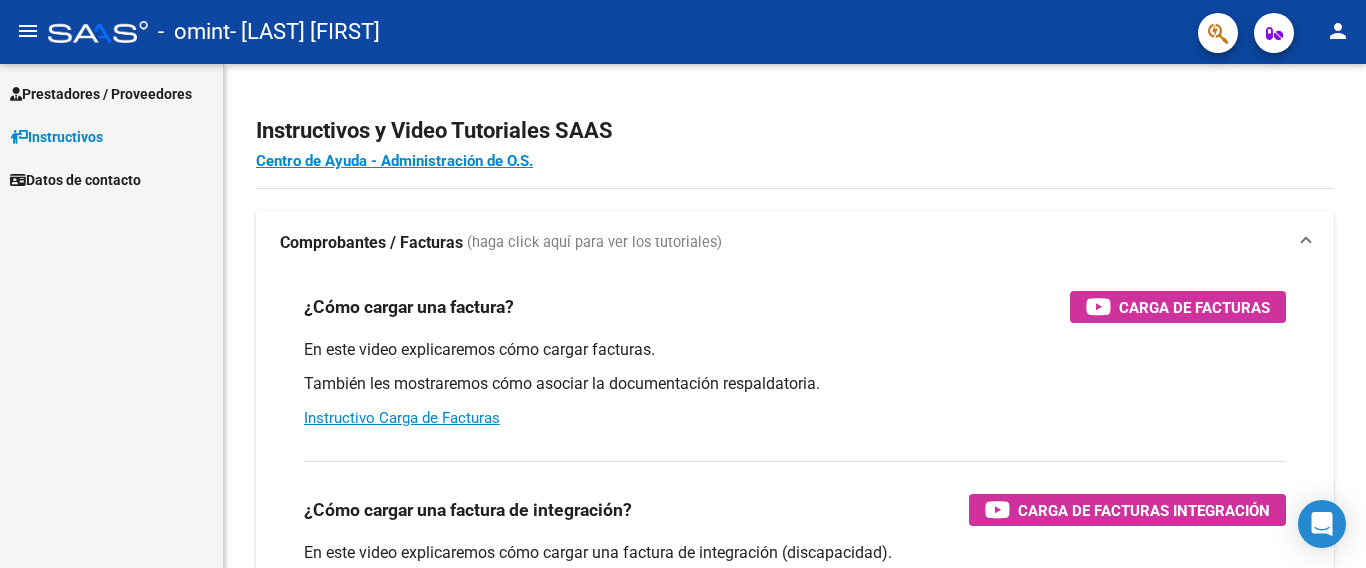 click on "Prestadores / Proveedores" at bounding box center [101, 94] 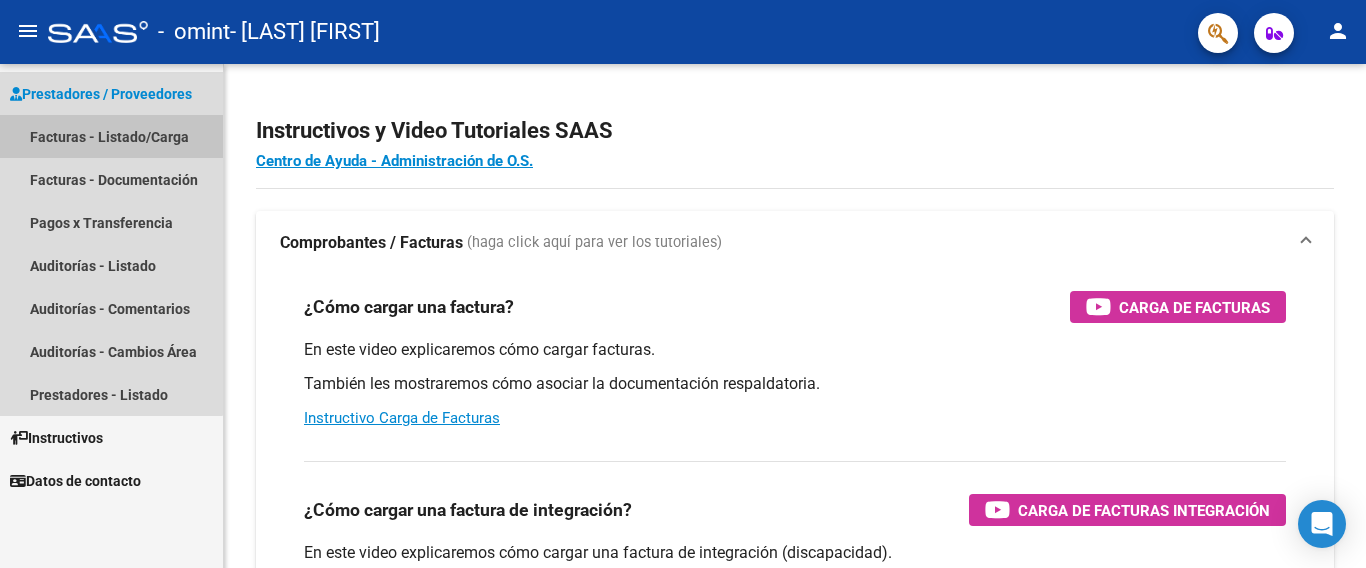 click on "Facturas - Listado/Carga" at bounding box center [111, 136] 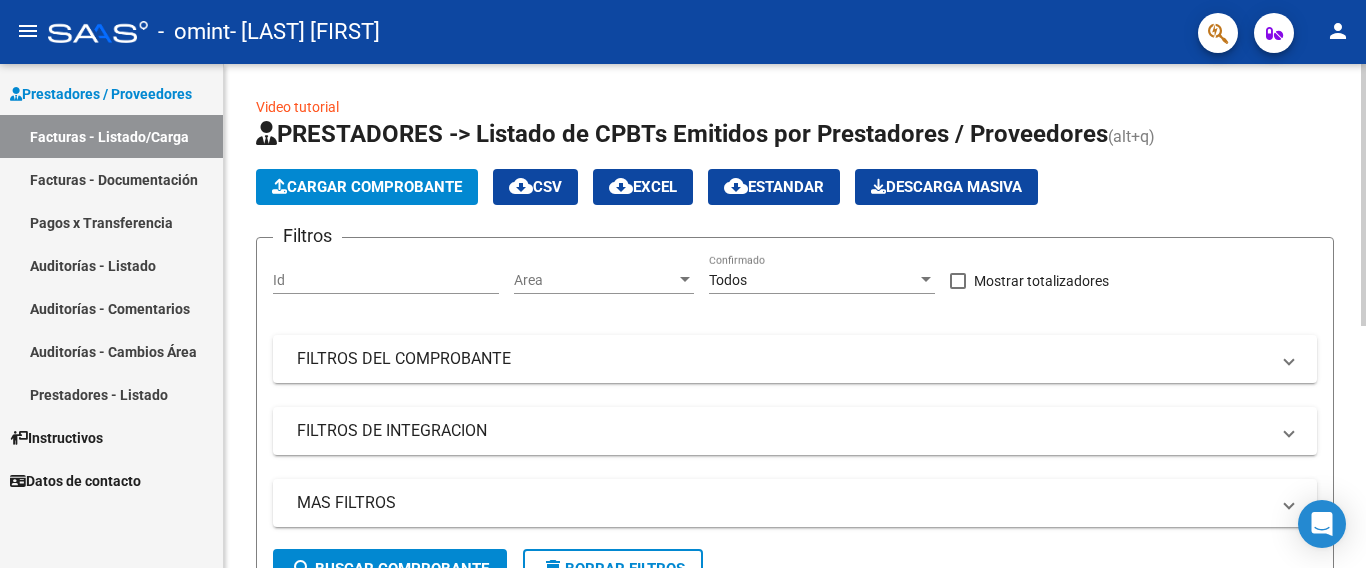 scroll, scrollTop: 465, scrollLeft: 0, axis: vertical 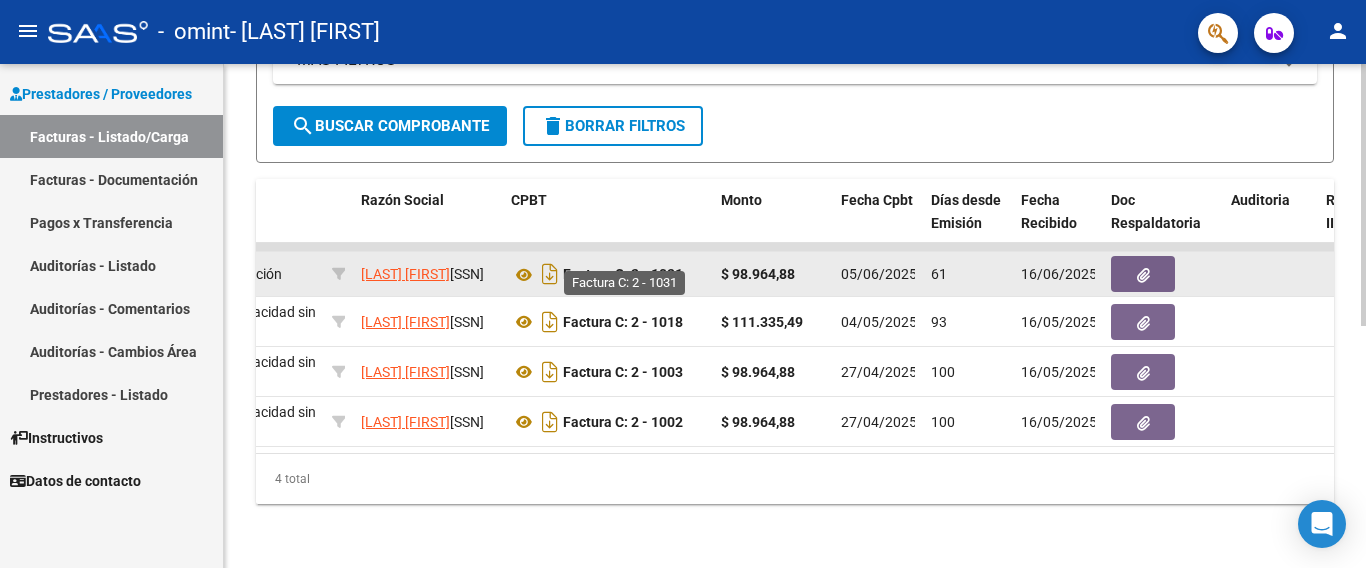 click on "Factura C: 2 - 1031" 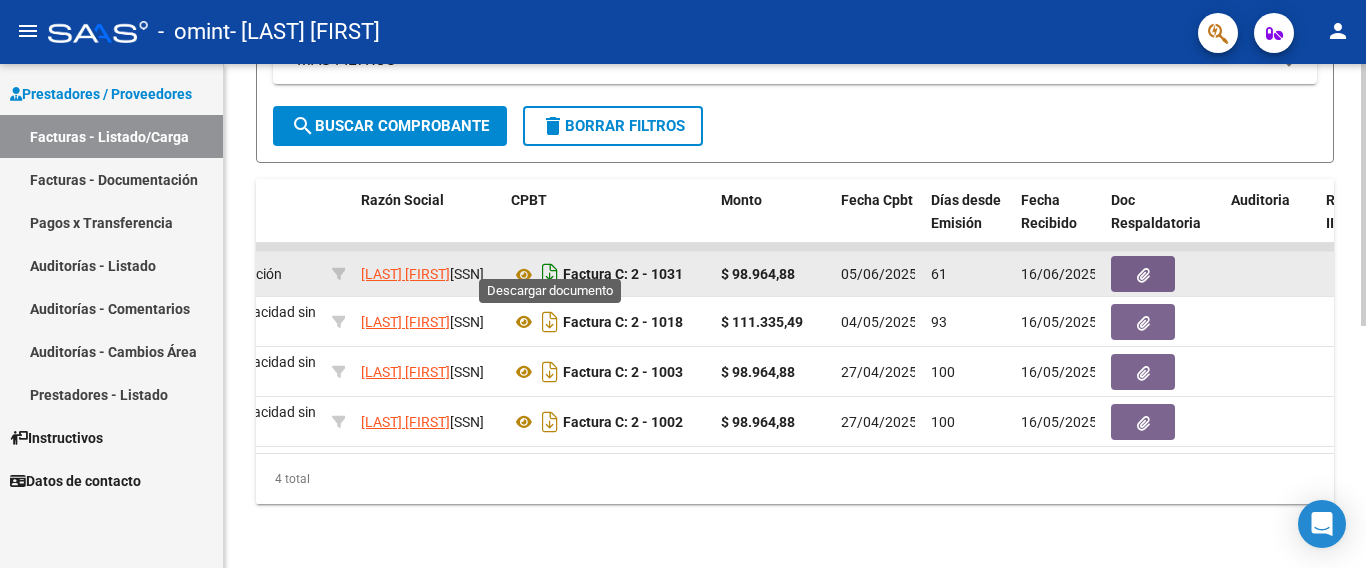 click 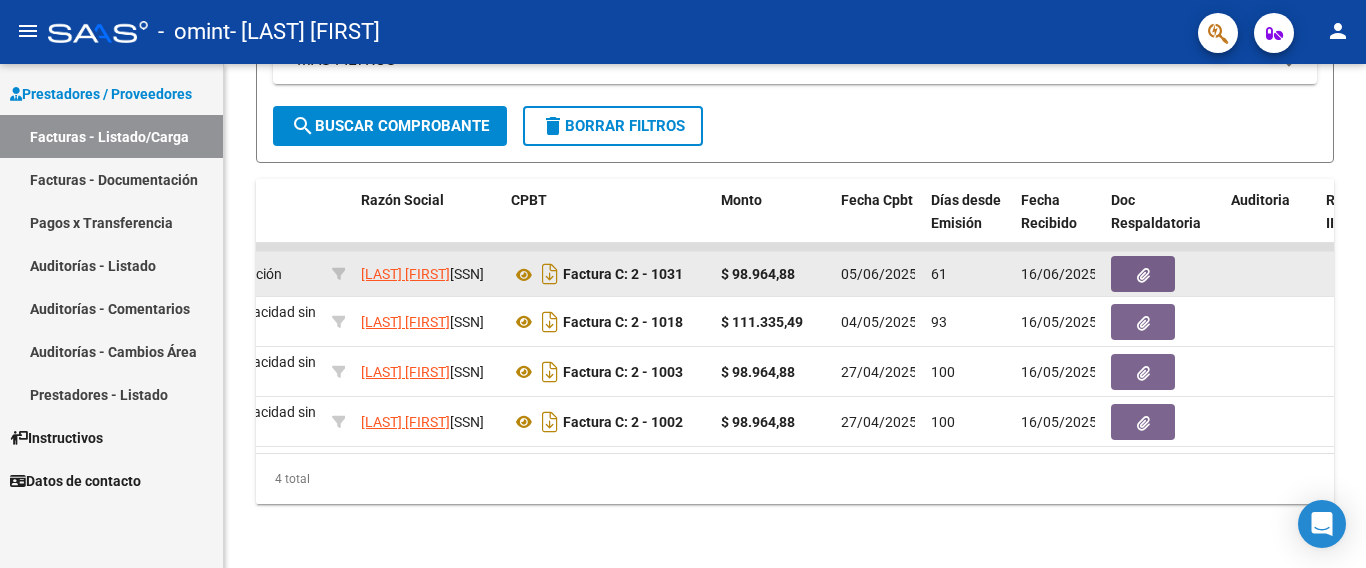 click 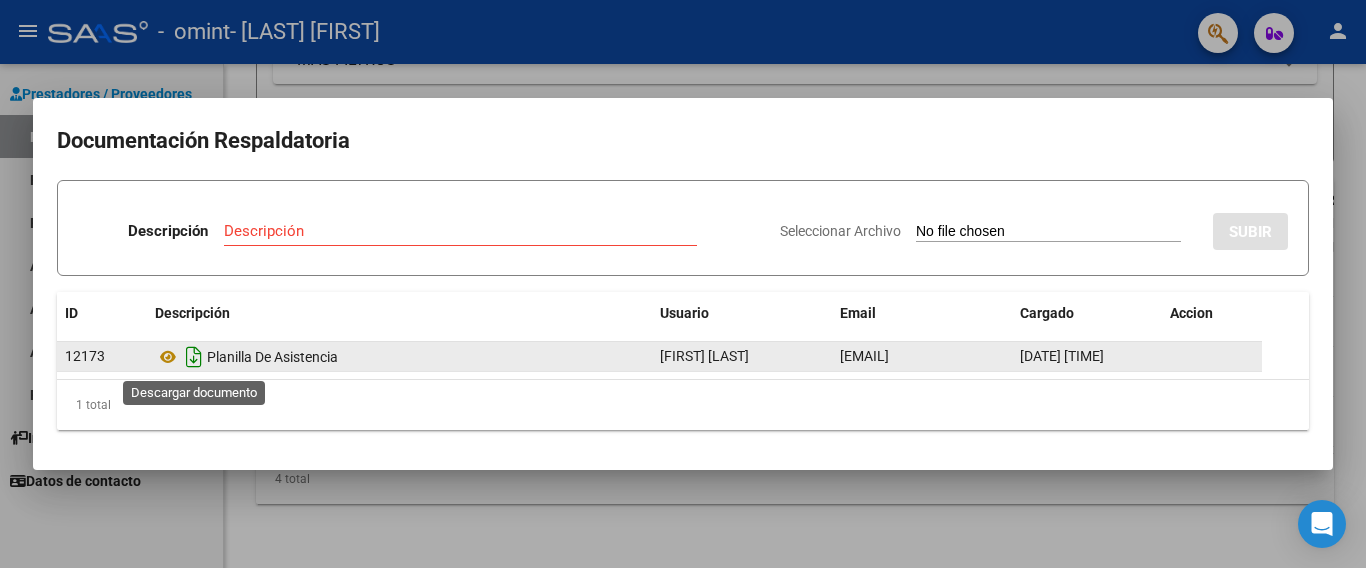 click 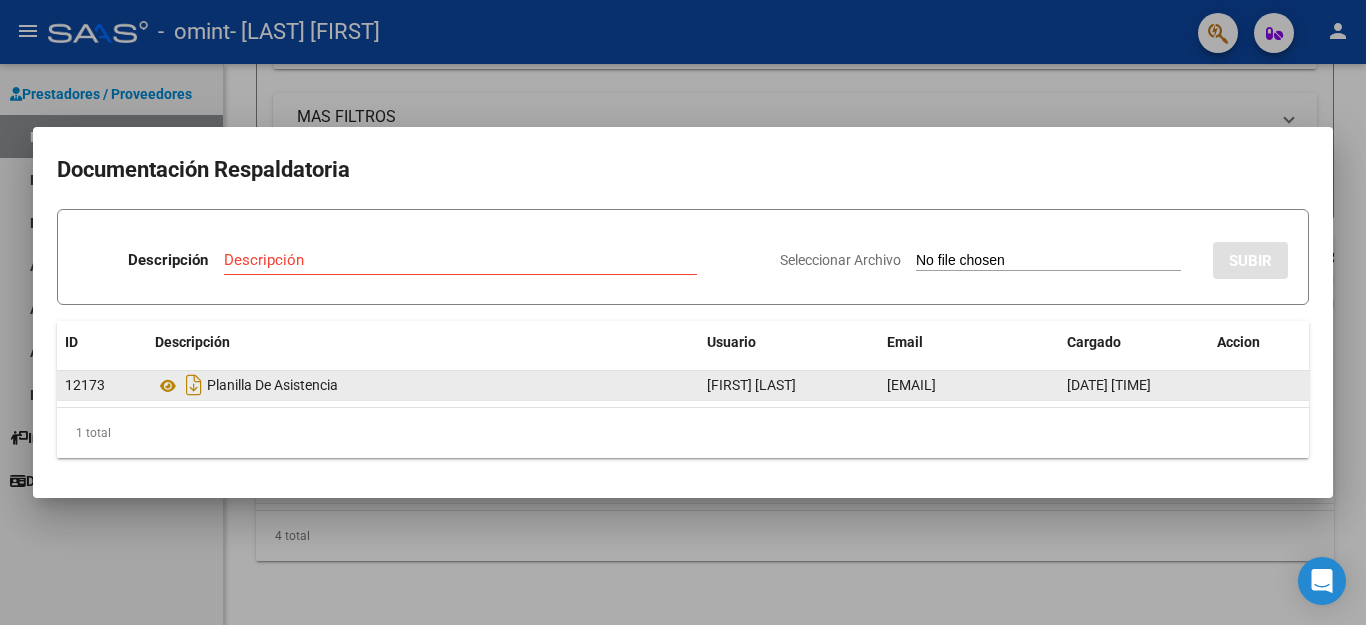 scroll, scrollTop: 408, scrollLeft: 0, axis: vertical 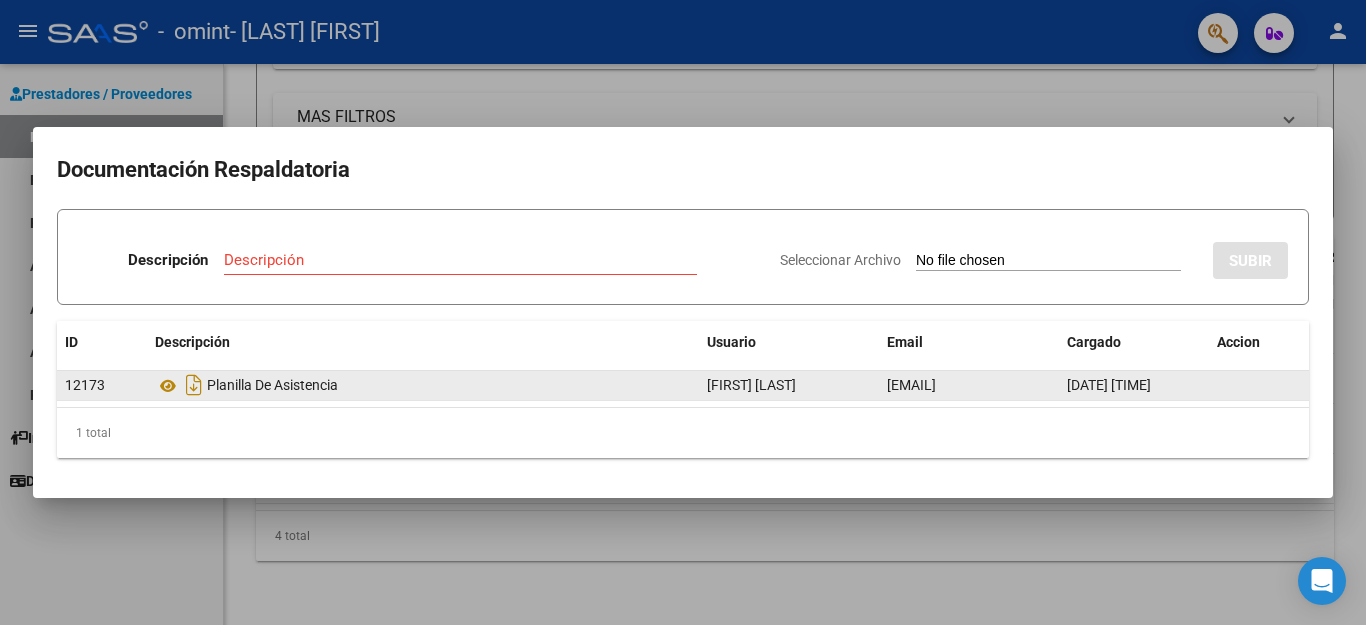 click at bounding box center [683, 312] 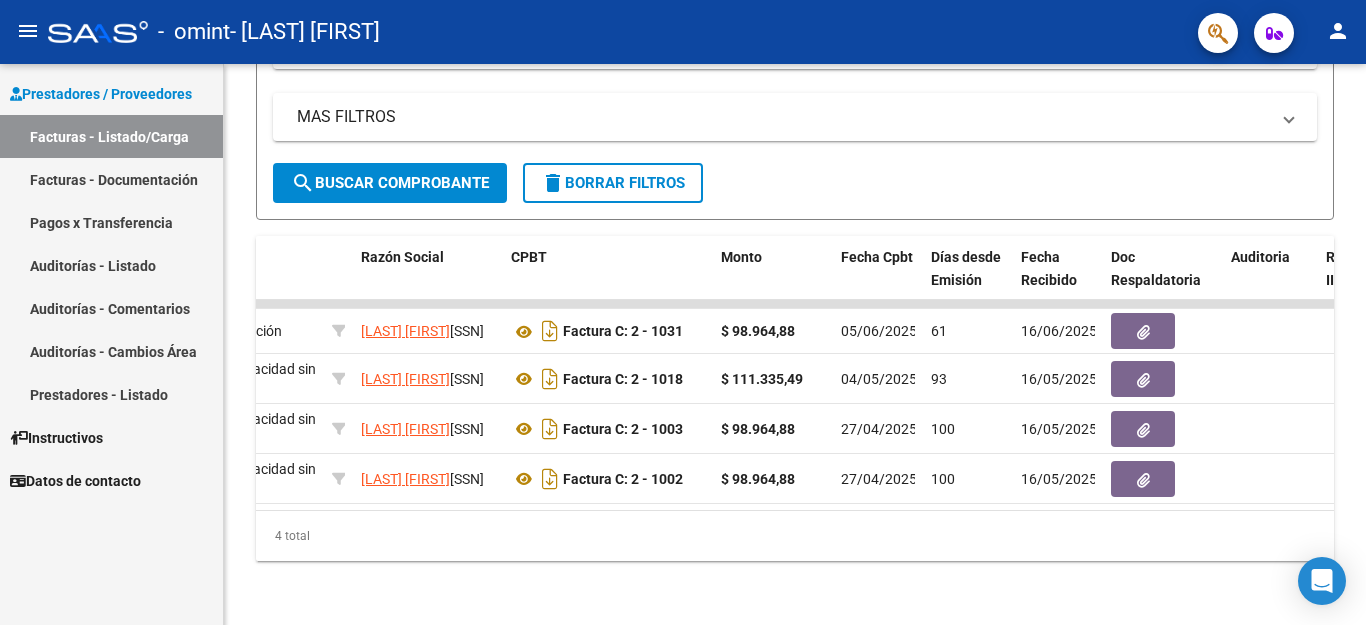 click on "Facturas - Documentación" at bounding box center [111, 179] 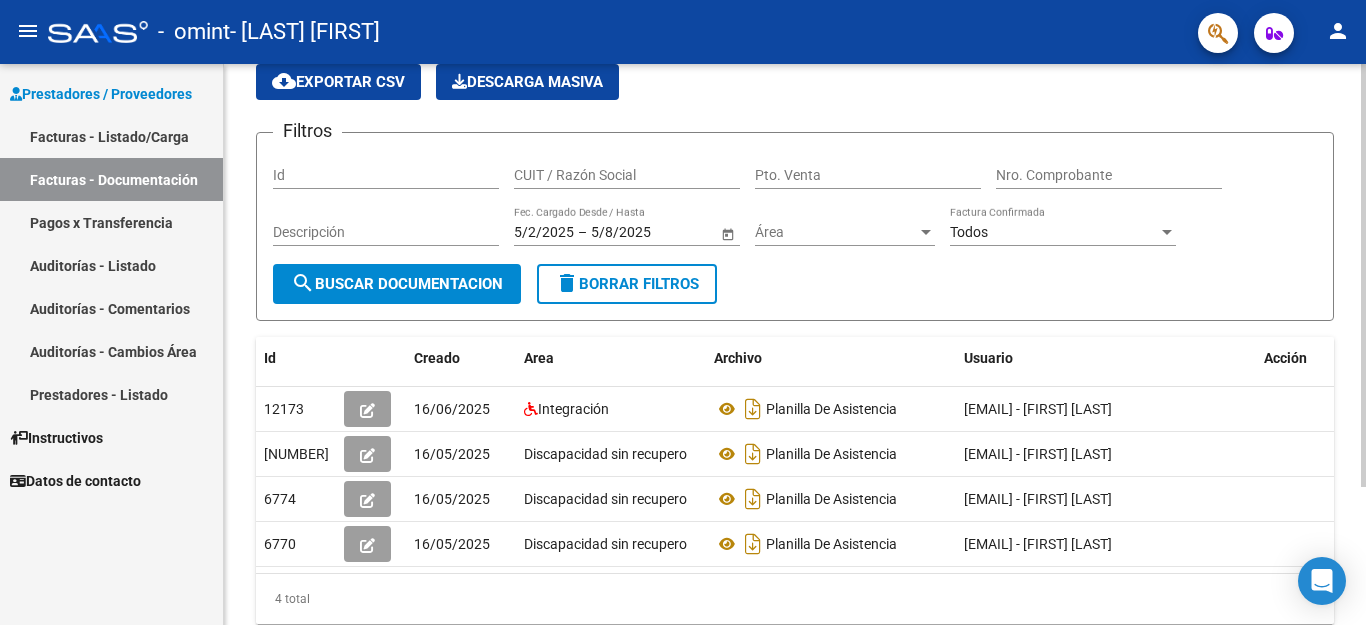 scroll, scrollTop: 0, scrollLeft: 0, axis: both 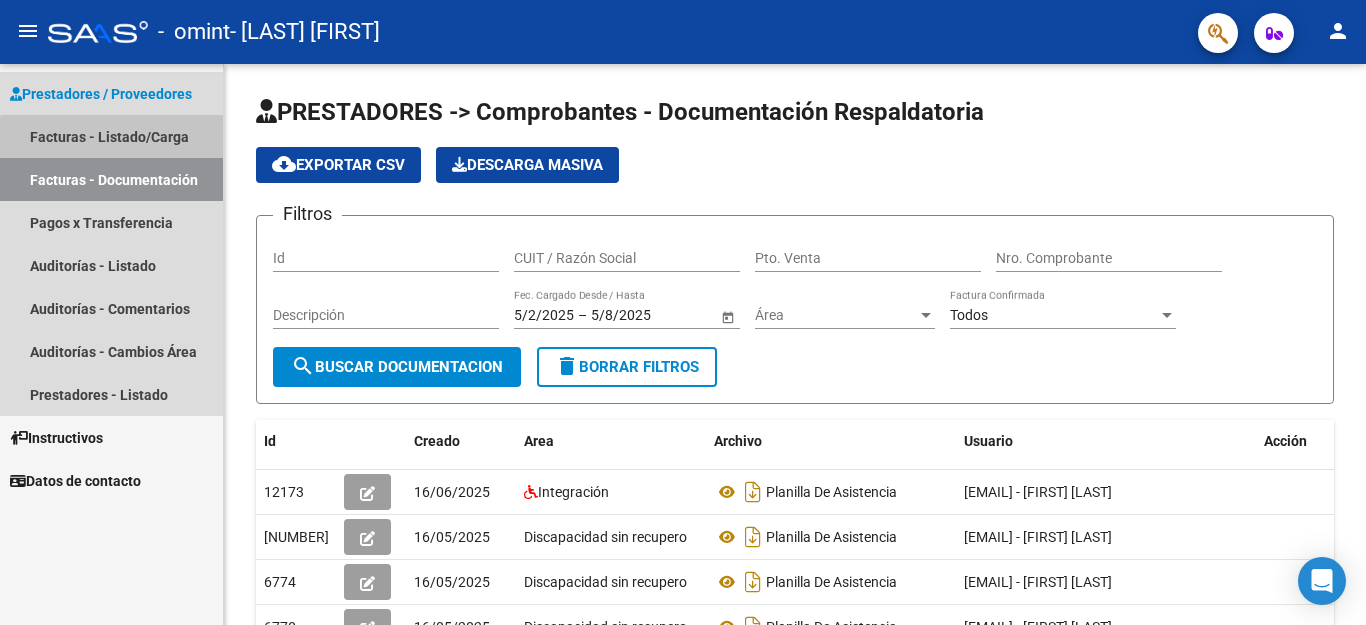 click on "Facturas - Listado/Carga" at bounding box center [111, 136] 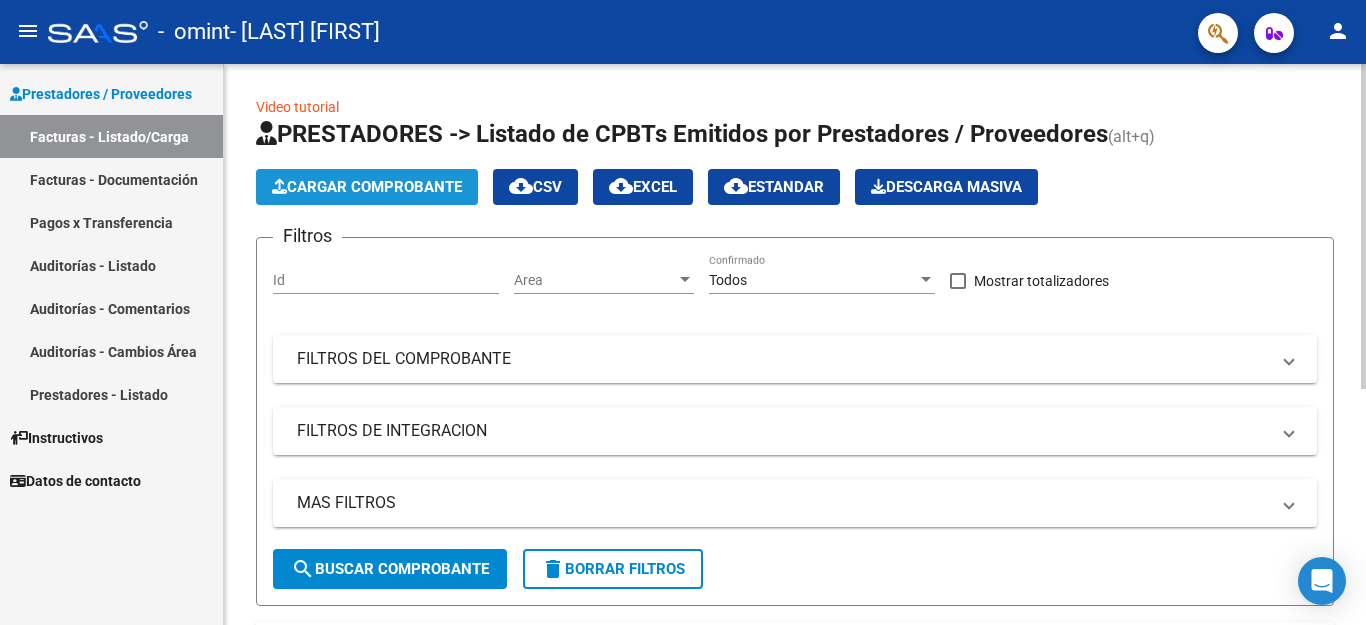 click on "Cargar Comprobante" 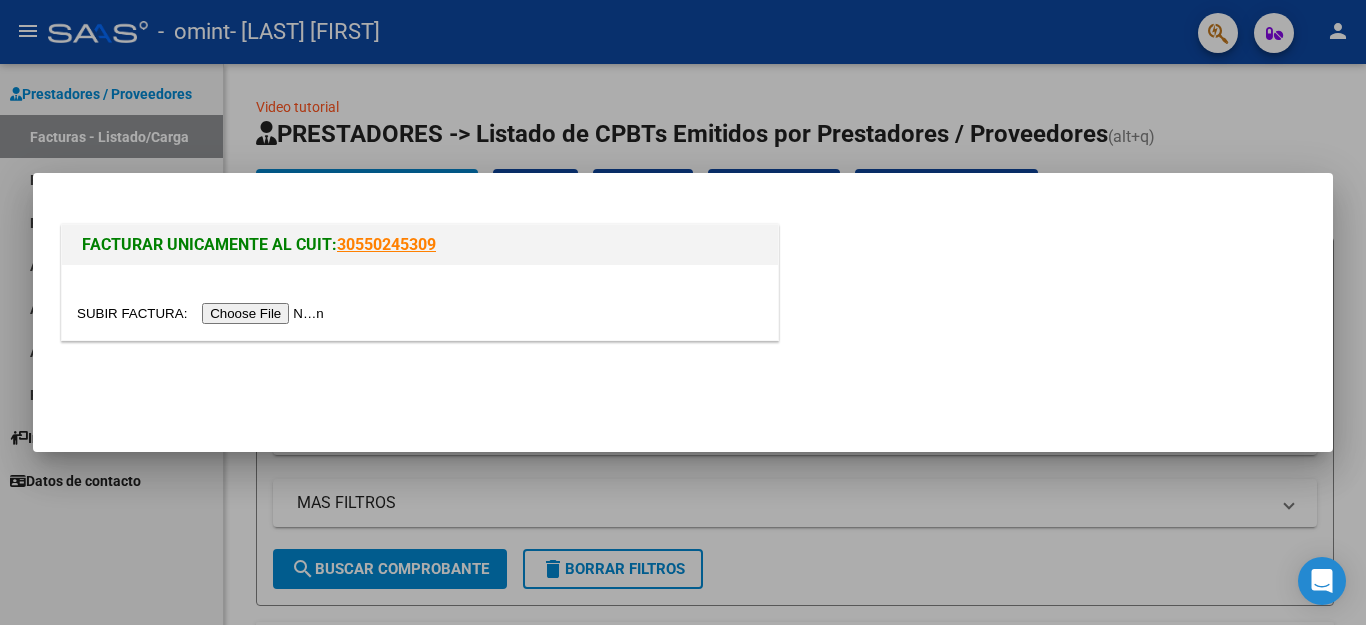 click at bounding box center [203, 313] 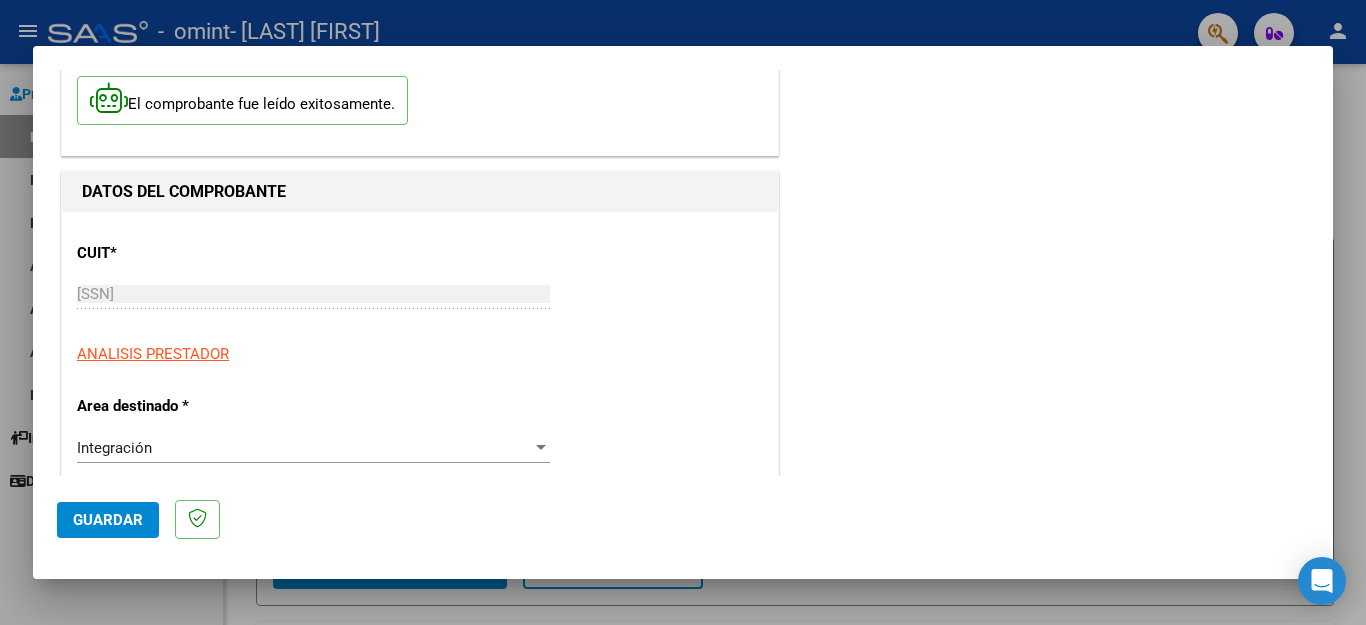 scroll, scrollTop: 0, scrollLeft: 0, axis: both 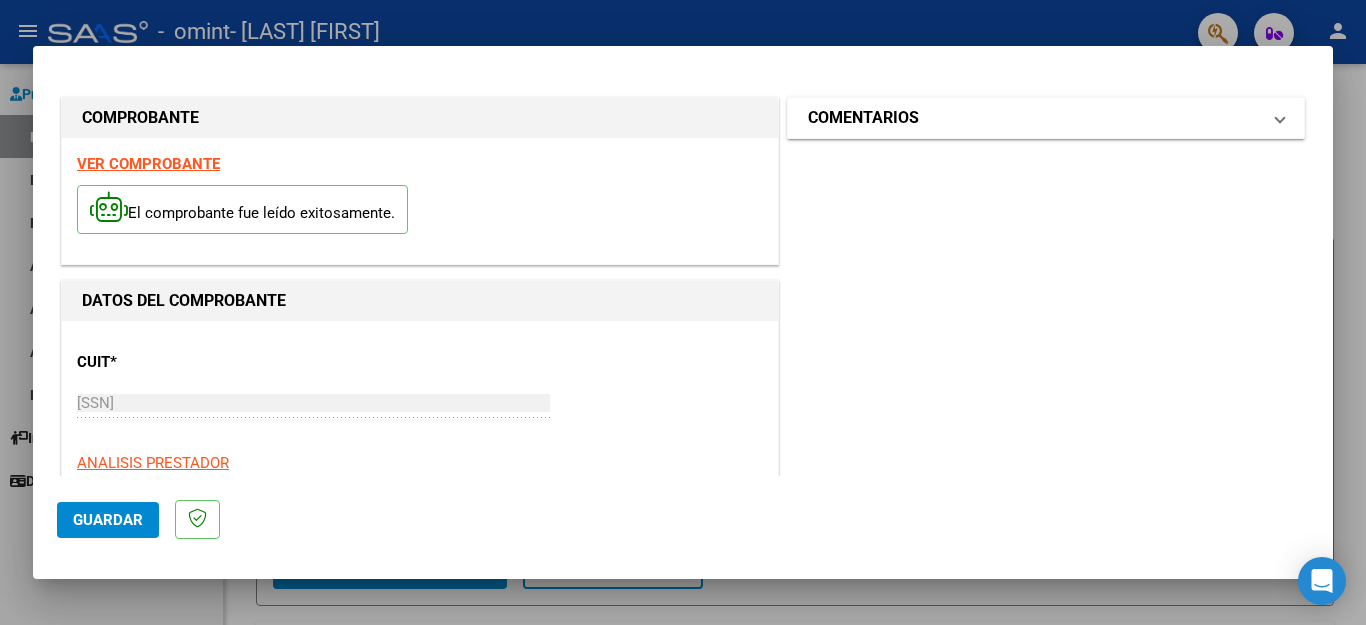 click on "COMENTARIOS" at bounding box center [1034, 118] 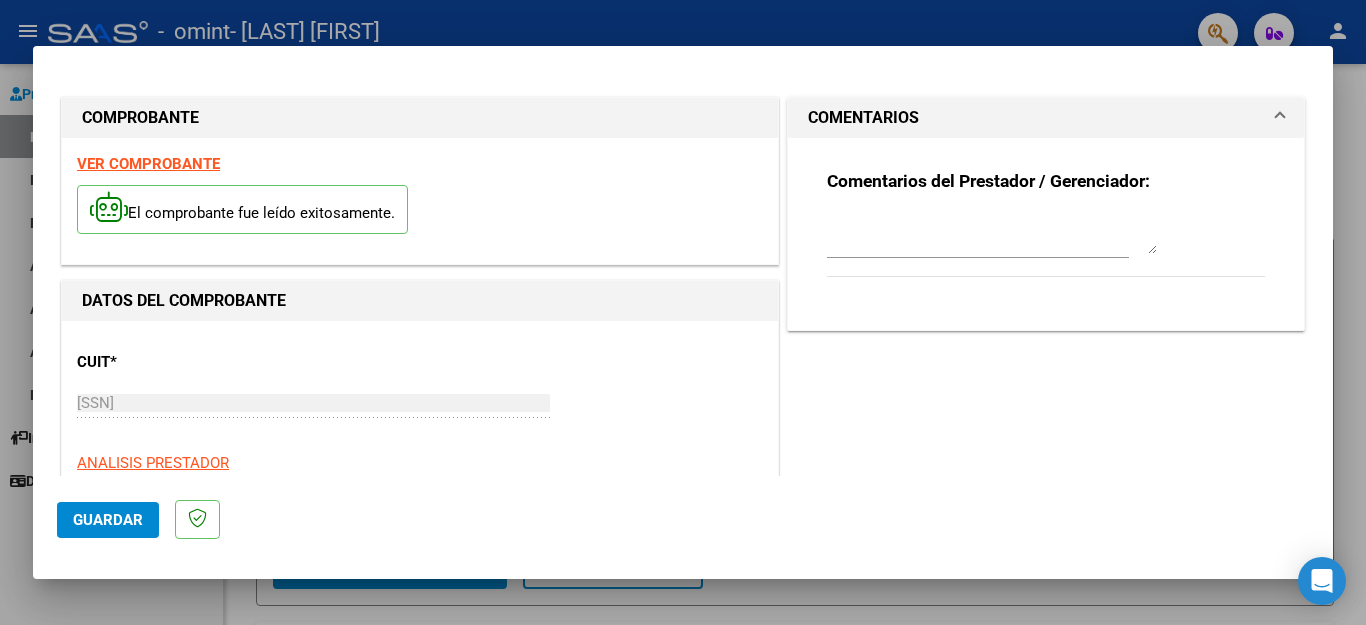 click on "COMENTARIOS" at bounding box center [1034, 118] 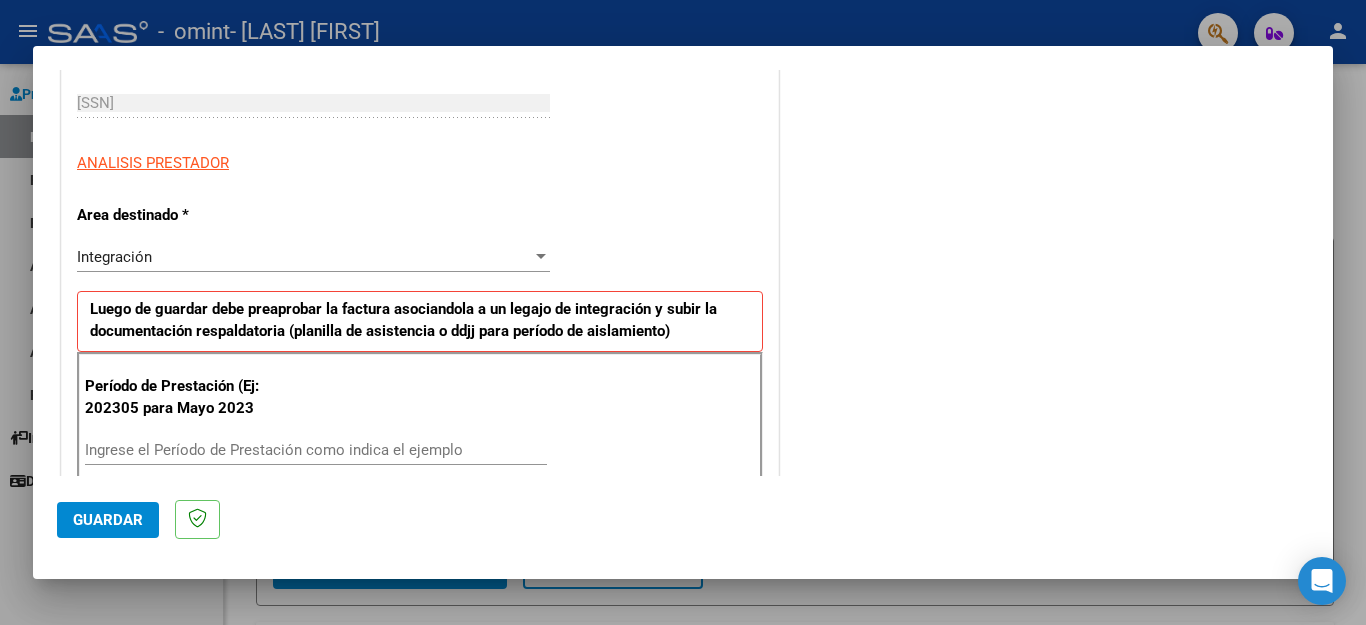 scroll, scrollTop: 400, scrollLeft: 0, axis: vertical 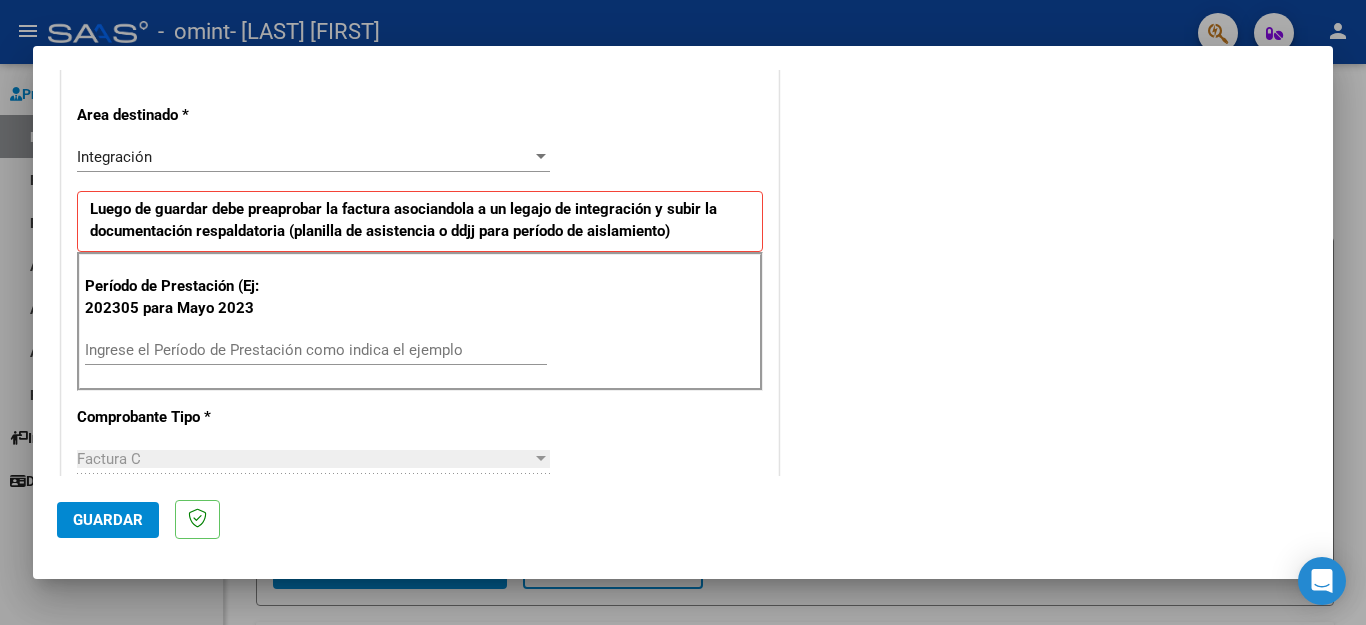 click at bounding box center [541, 156] 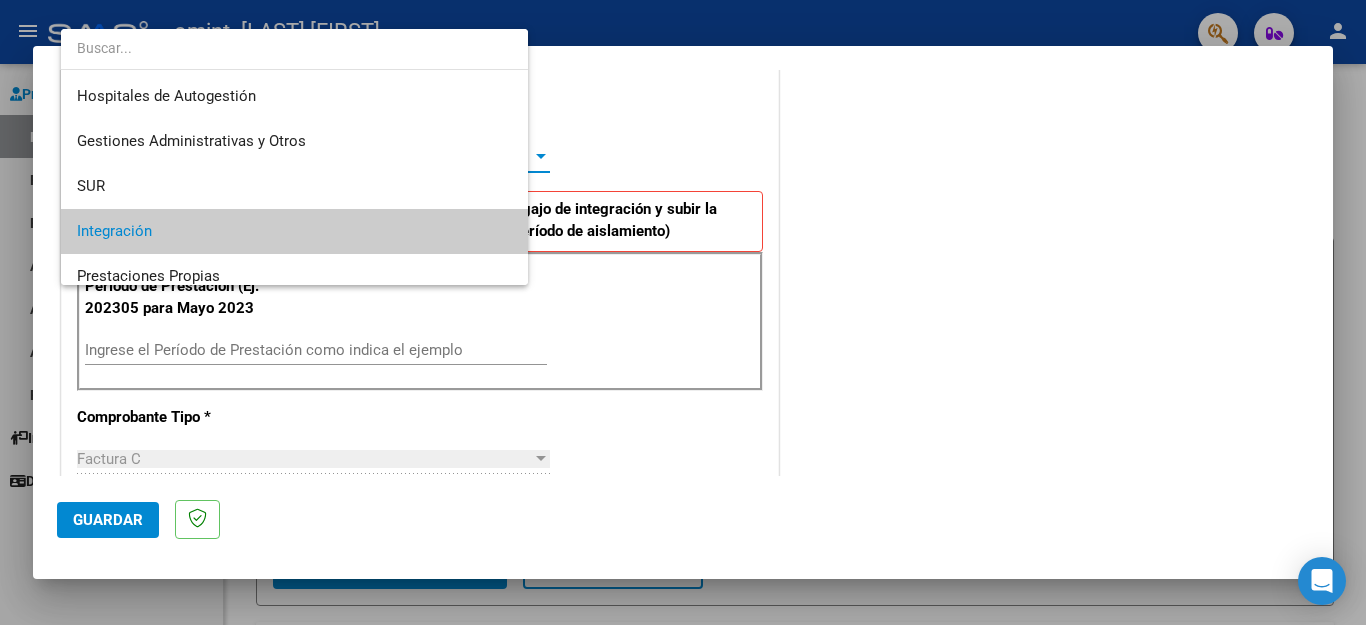 scroll, scrollTop: 74, scrollLeft: 0, axis: vertical 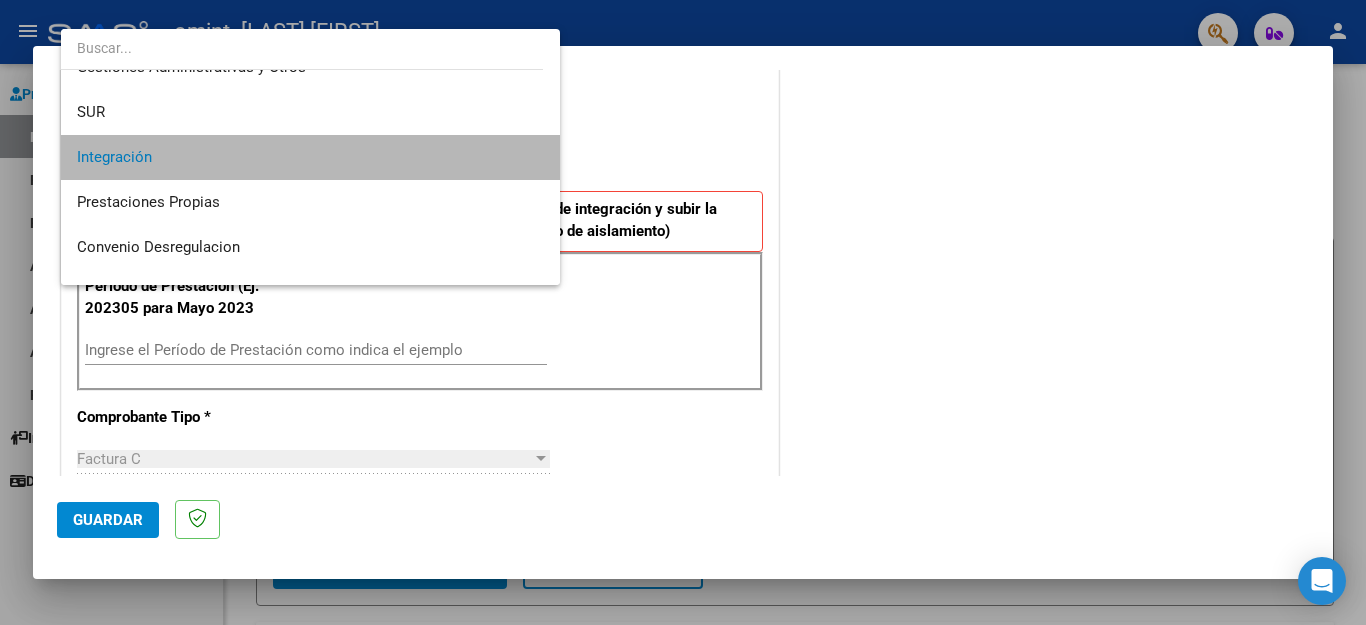 click on "Integración" at bounding box center [310, 157] 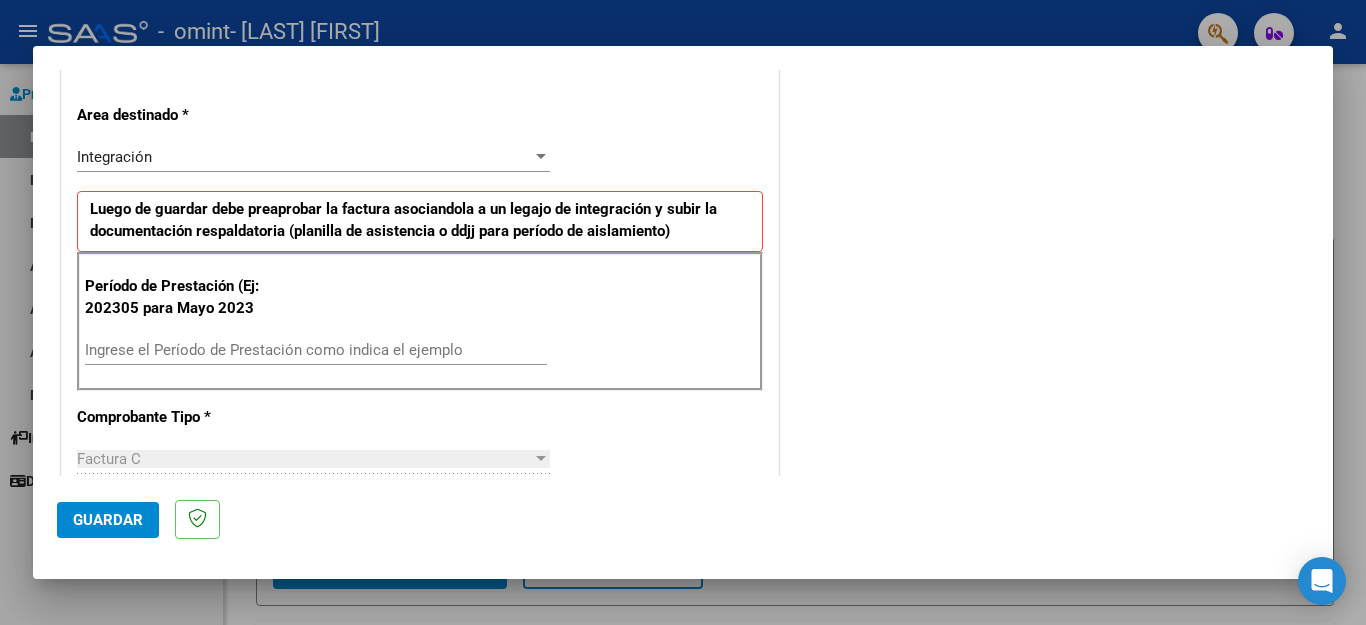 drag, startPoint x: 514, startPoint y: 224, endPoint x: 120, endPoint y: 449, distance: 453.7191 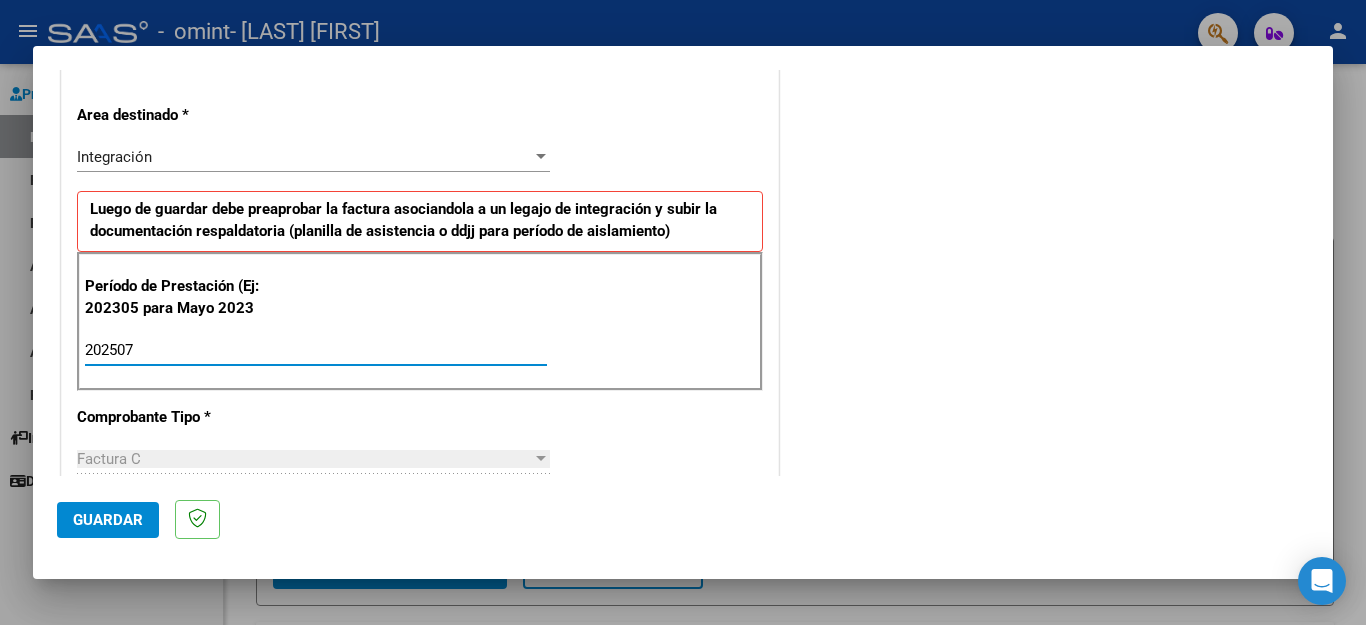type on "202507" 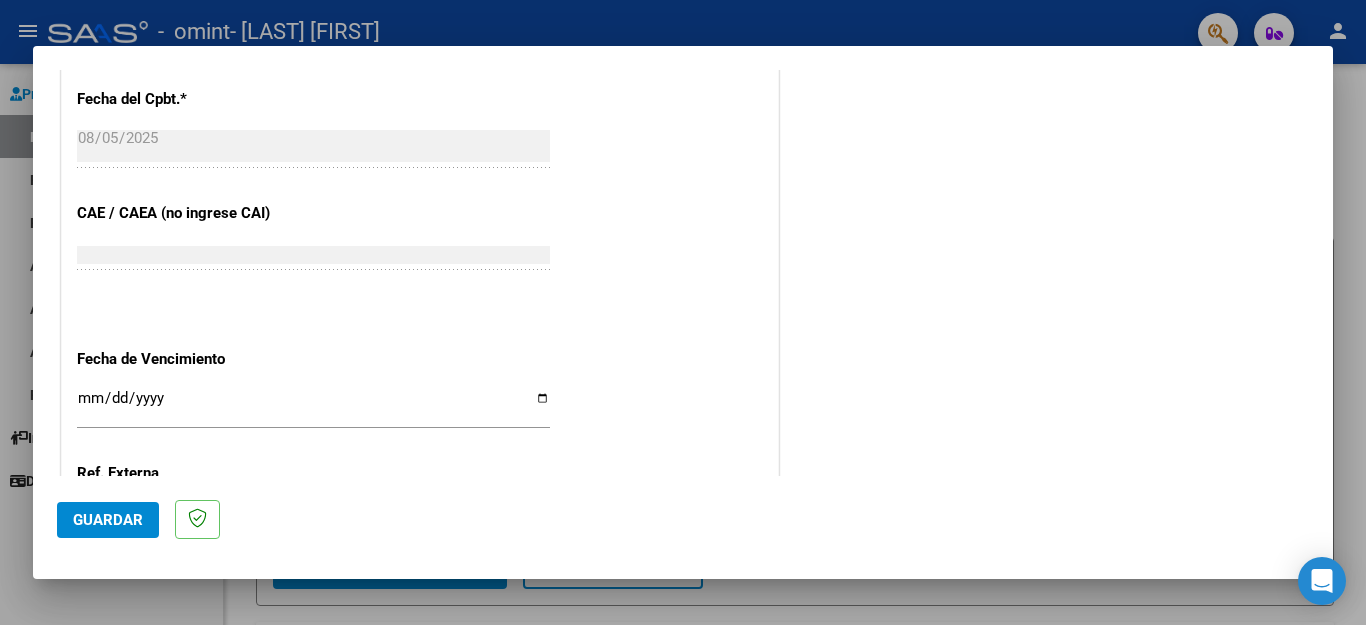 scroll, scrollTop: 1100, scrollLeft: 0, axis: vertical 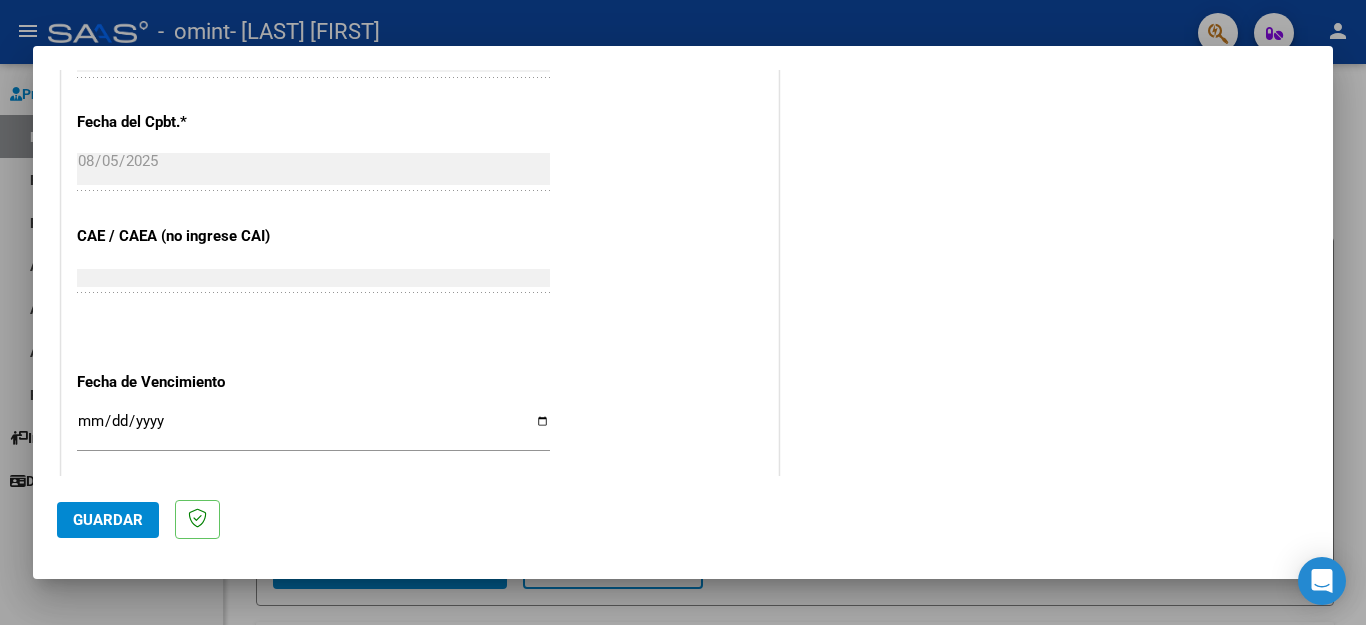 click on "Ingresar la fecha" at bounding box center (313, 429) 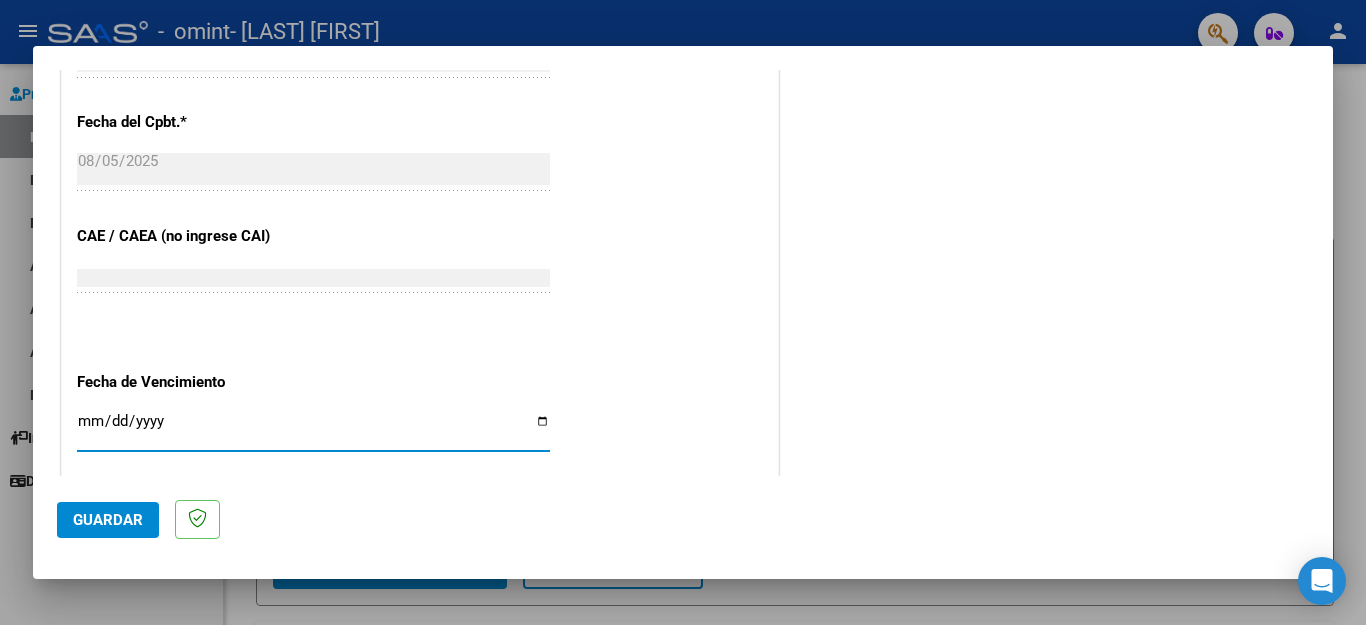 type on "2025-08-15" 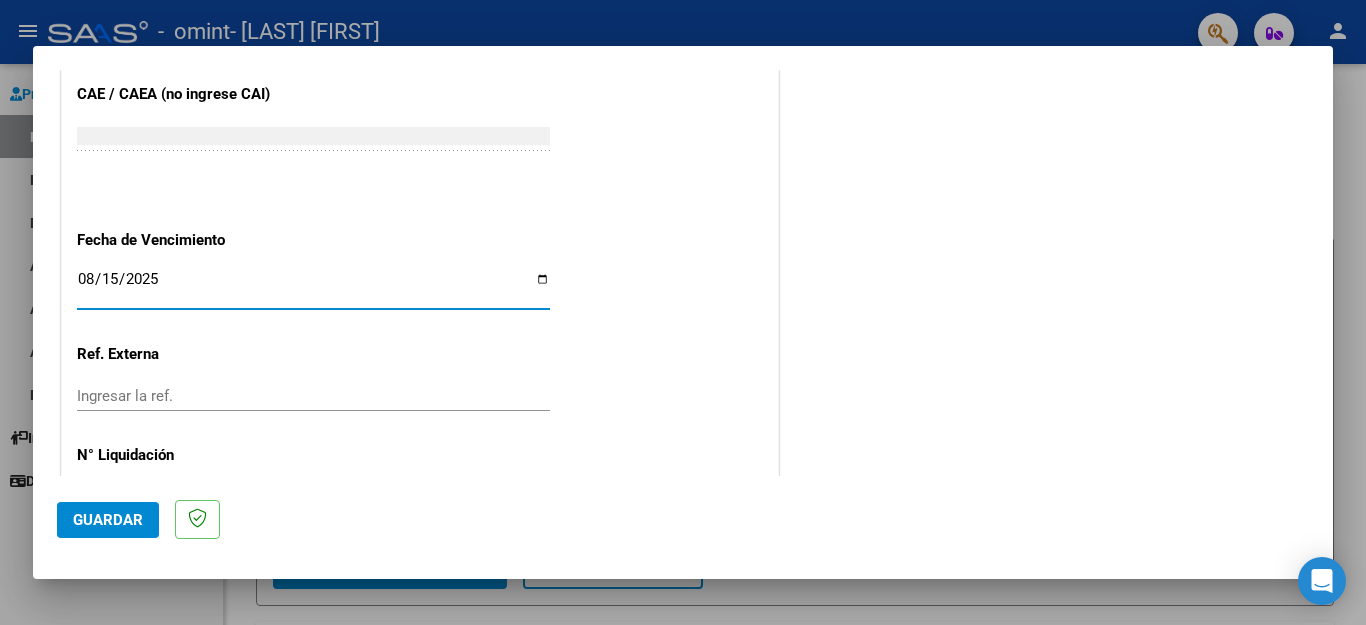 scroll, scrollTop: 1292, scrollLeft: 0, axis: vertical 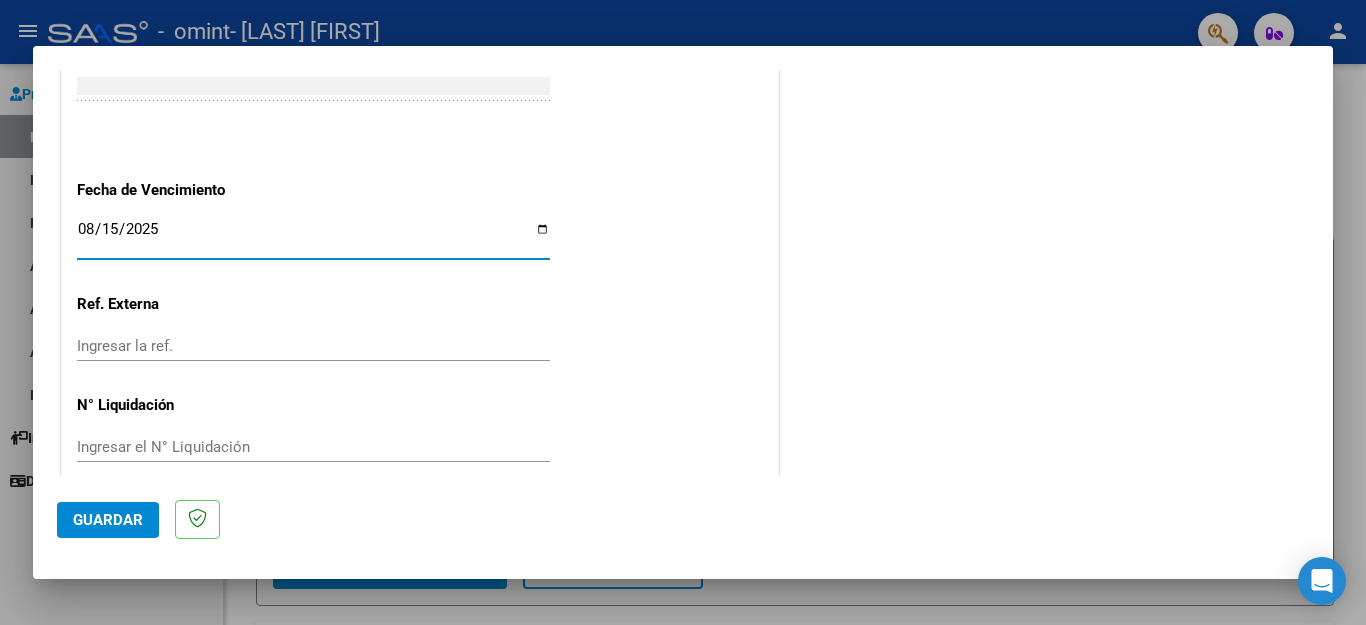 click on "Guardar" 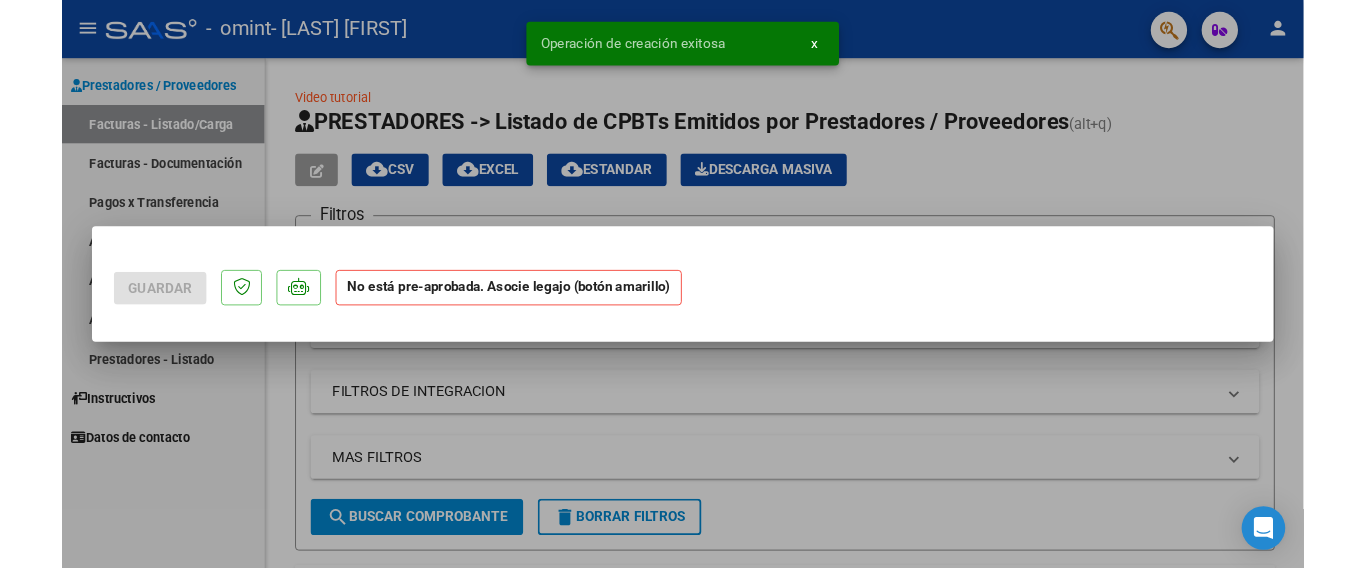 scroll, scrollTop: 0, scrollLeft: 0, axis: both 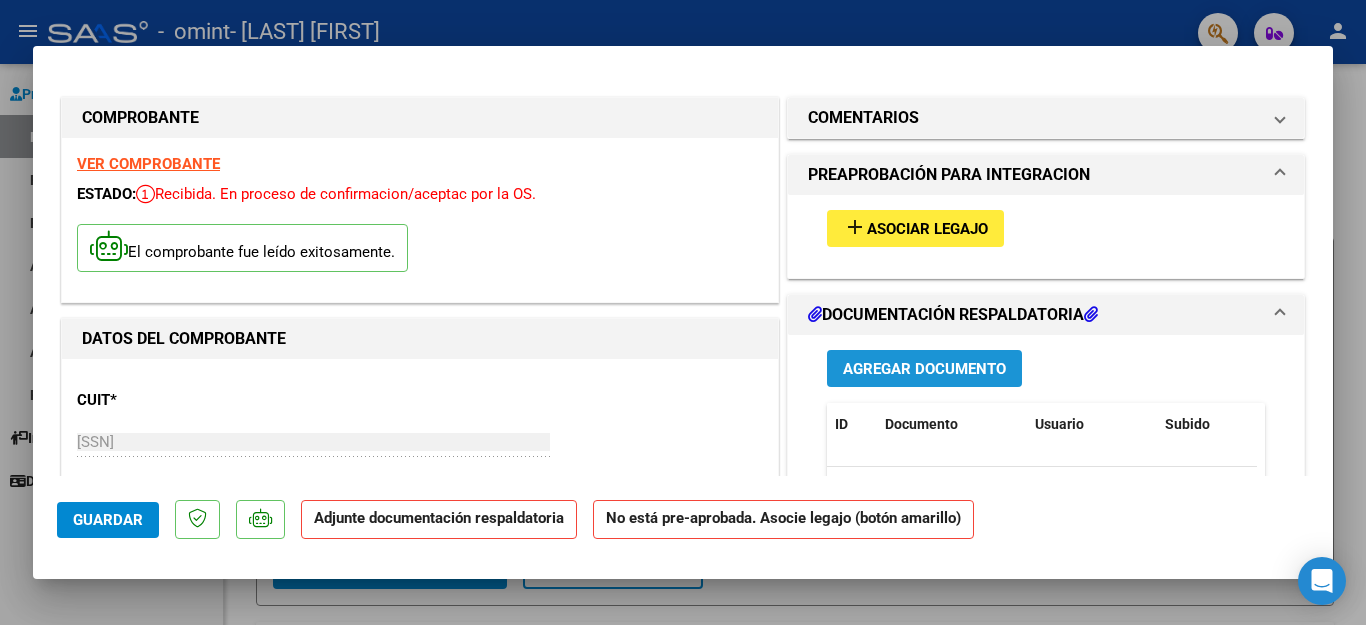 click on "Agregar Documento" at bounding box center (924, 369) 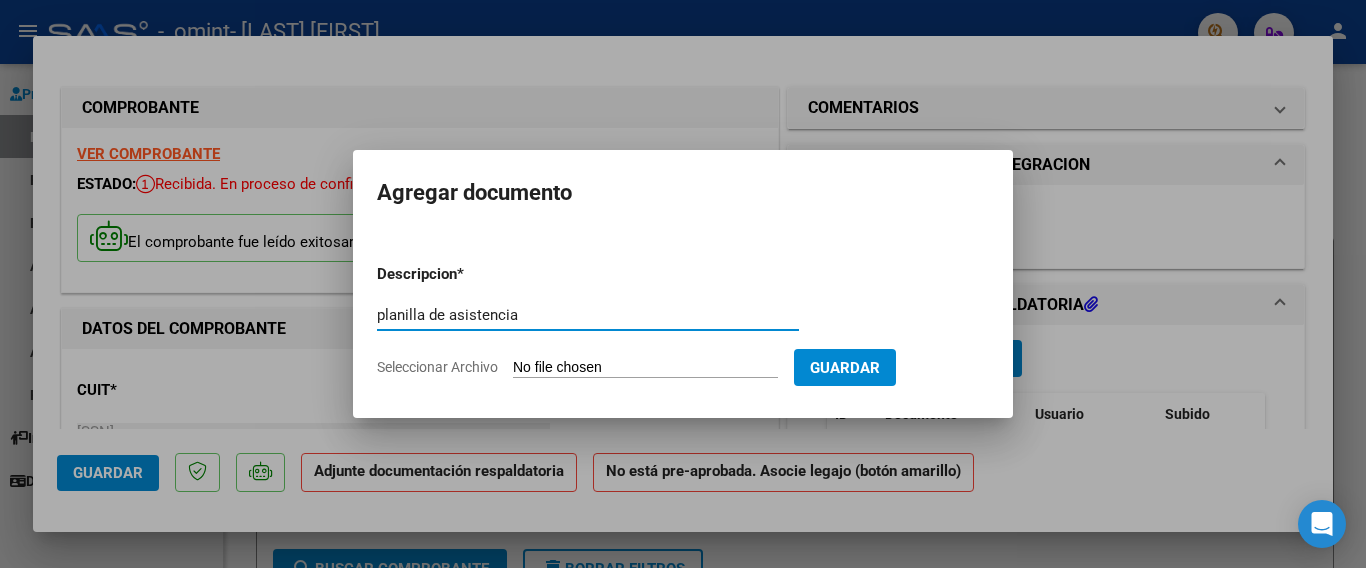 type on "planilla de asistencia" 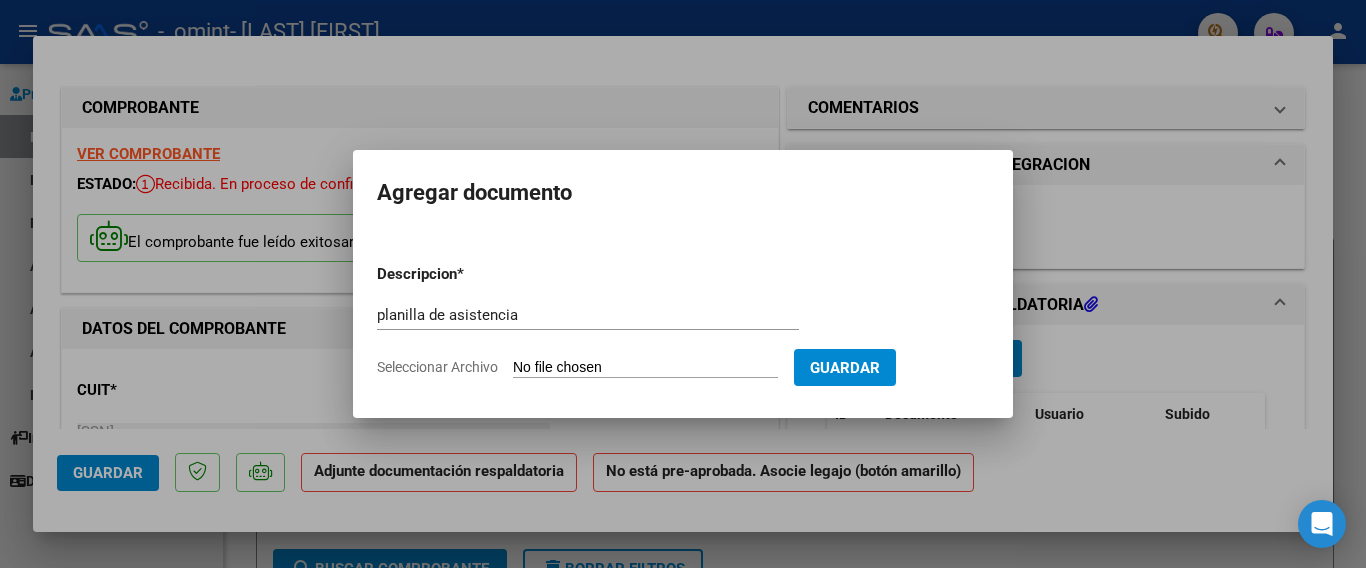 click on "Seleccionar Archivo" at bounding box center [645, 368] 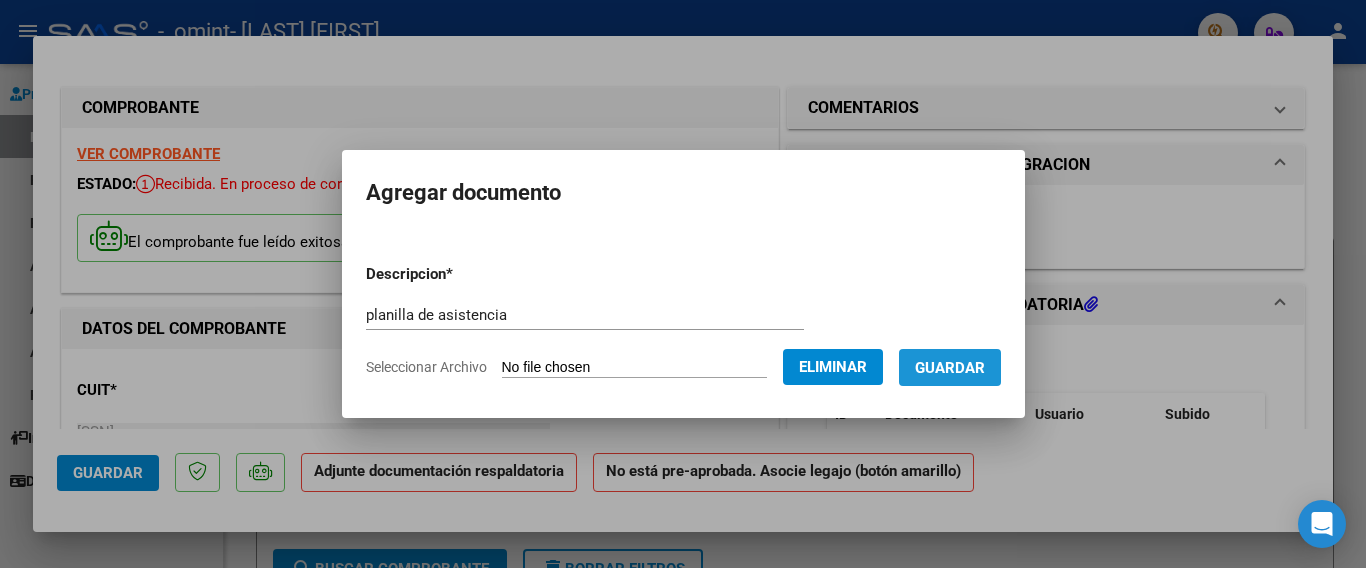 click on "Guardar" at bounding box center [950, 368] 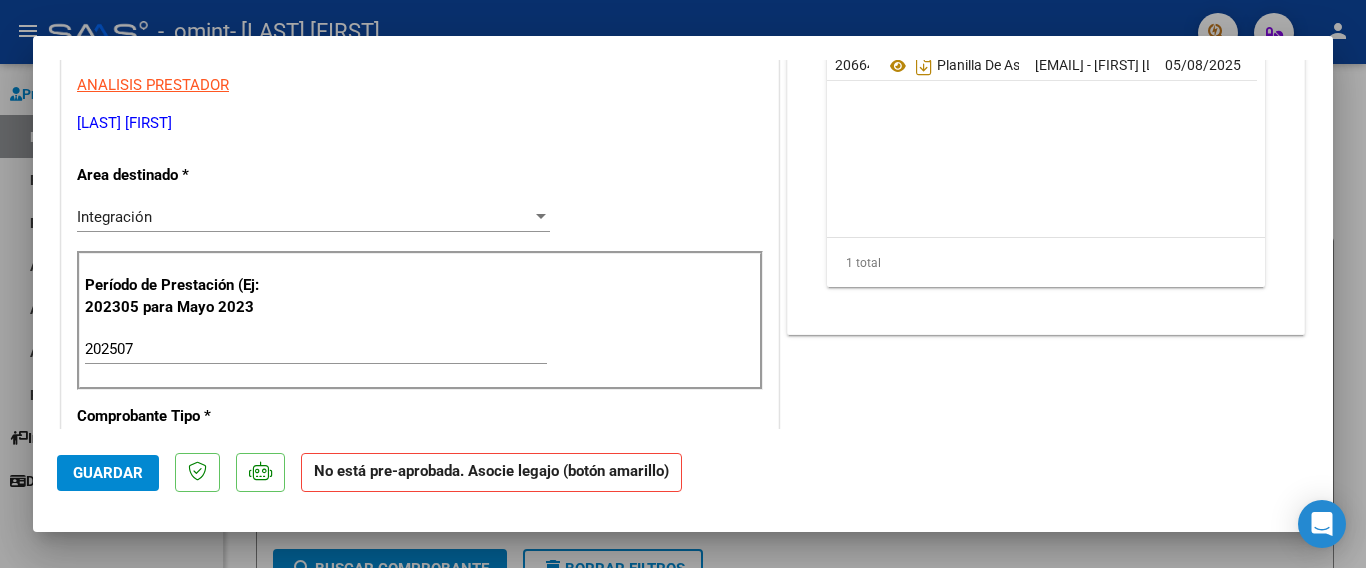 scroll, scrollTop: 244, scrollLeft: 0, axis: vertical 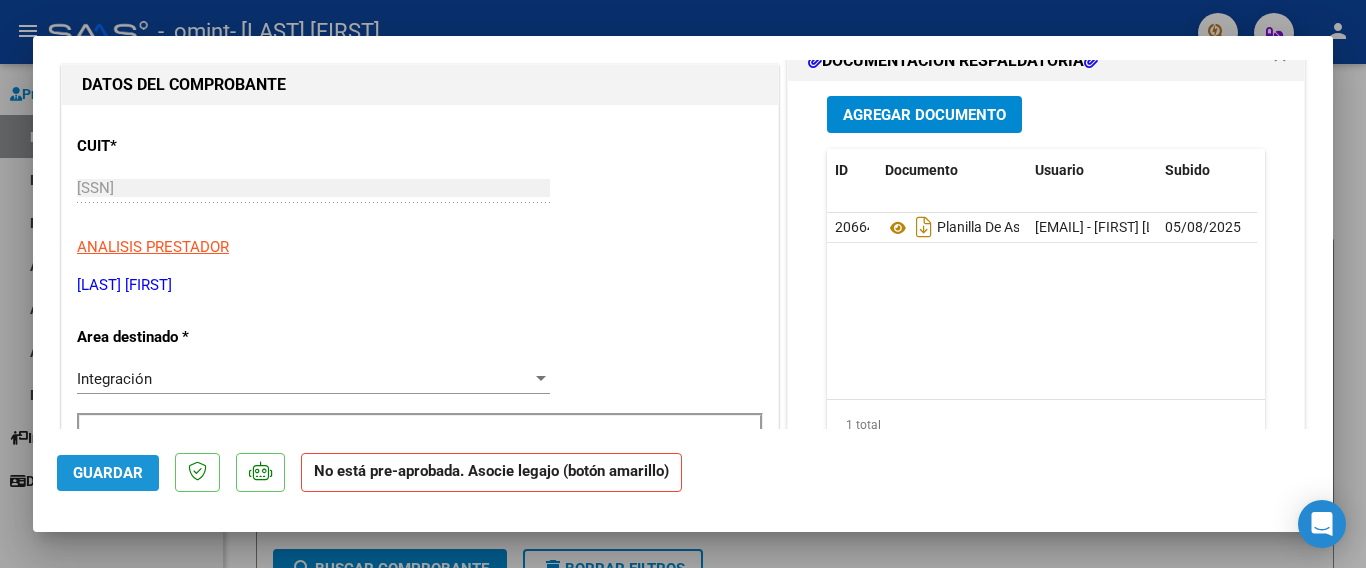 click on "Guardar" 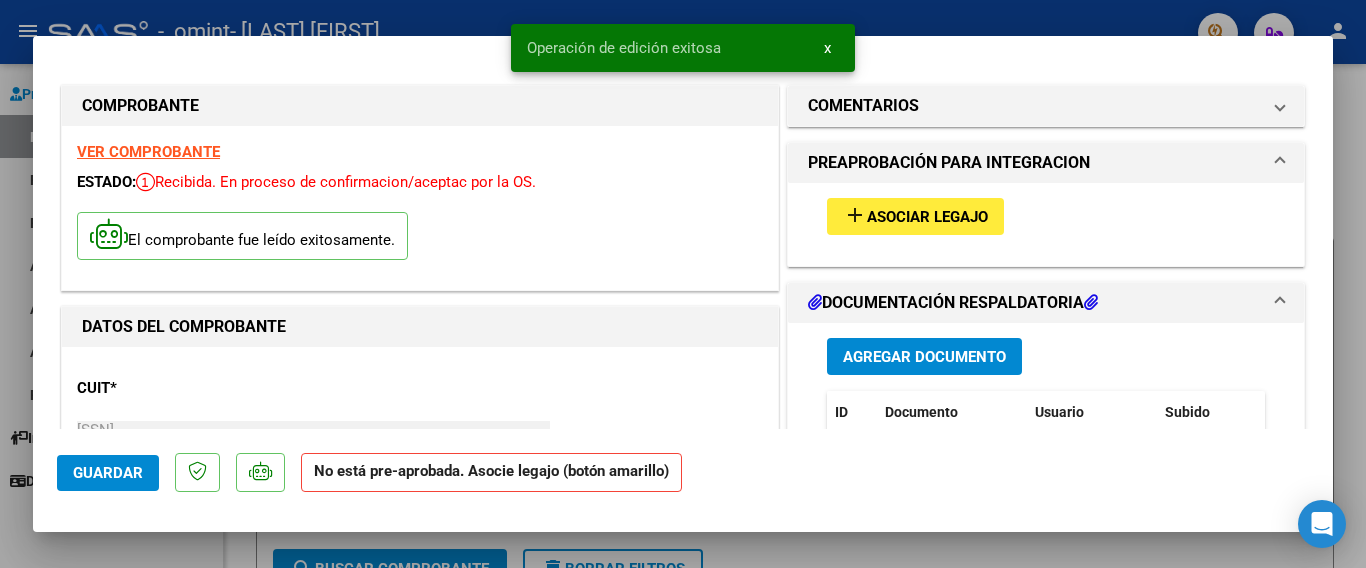 scroll, scrollTop: 0, scrollLeft: 0, axis: both 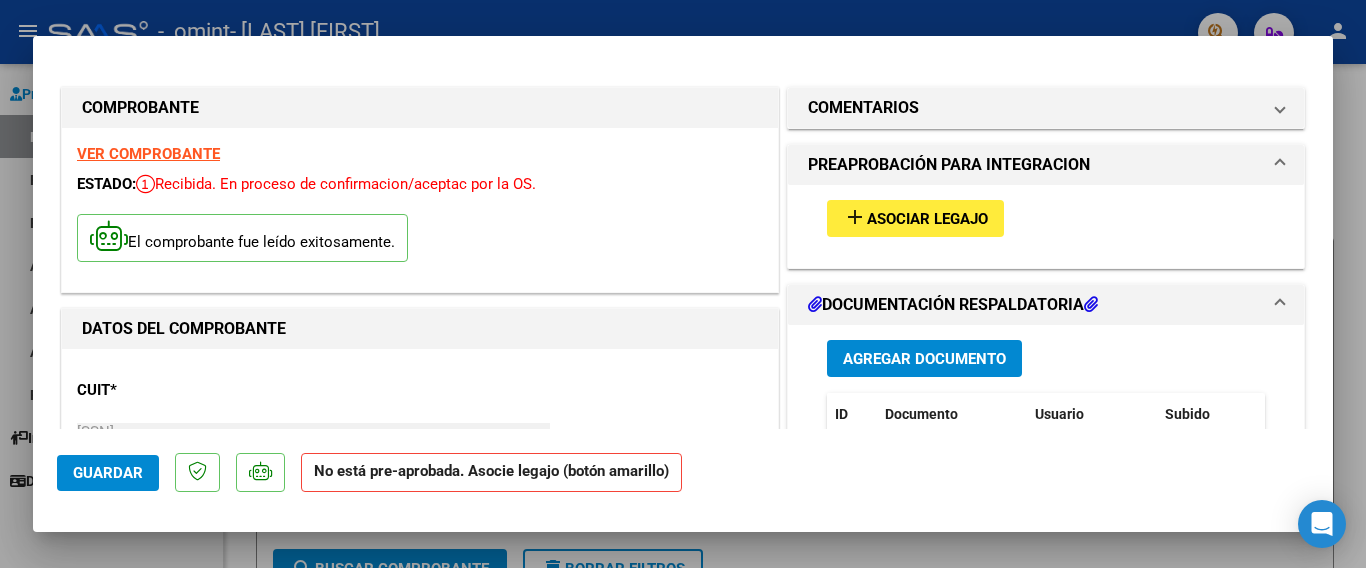 click at bounding box center (683, 284) 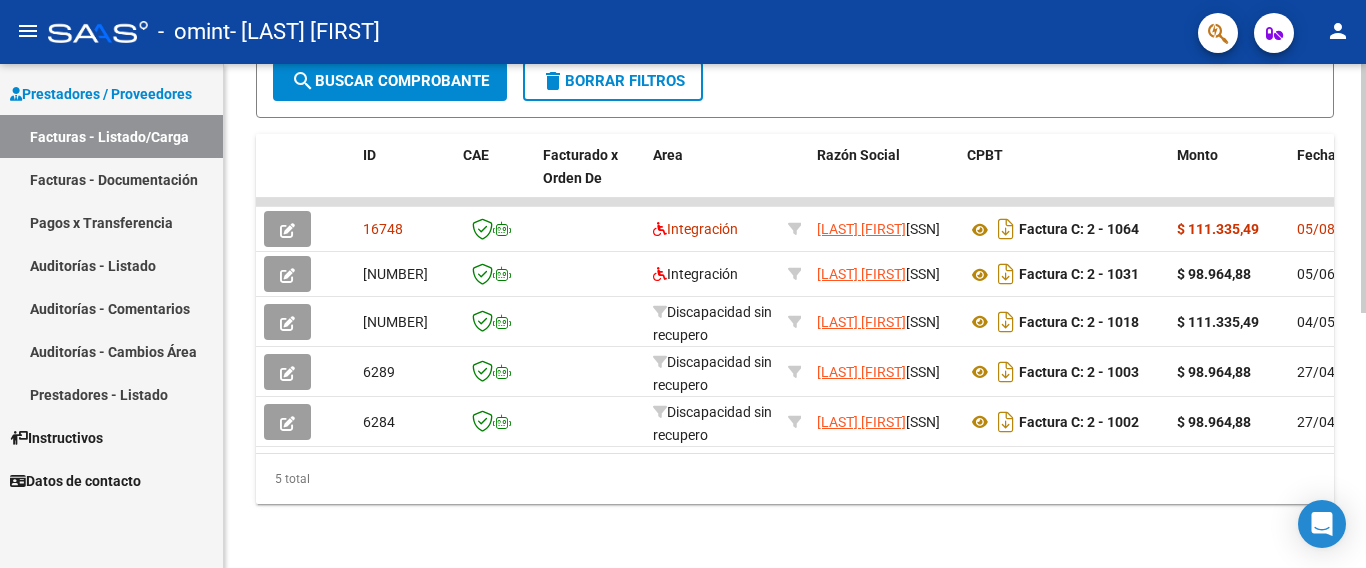 scroll, scrollTop: 515, scrollLeft: 0, axis: vertical 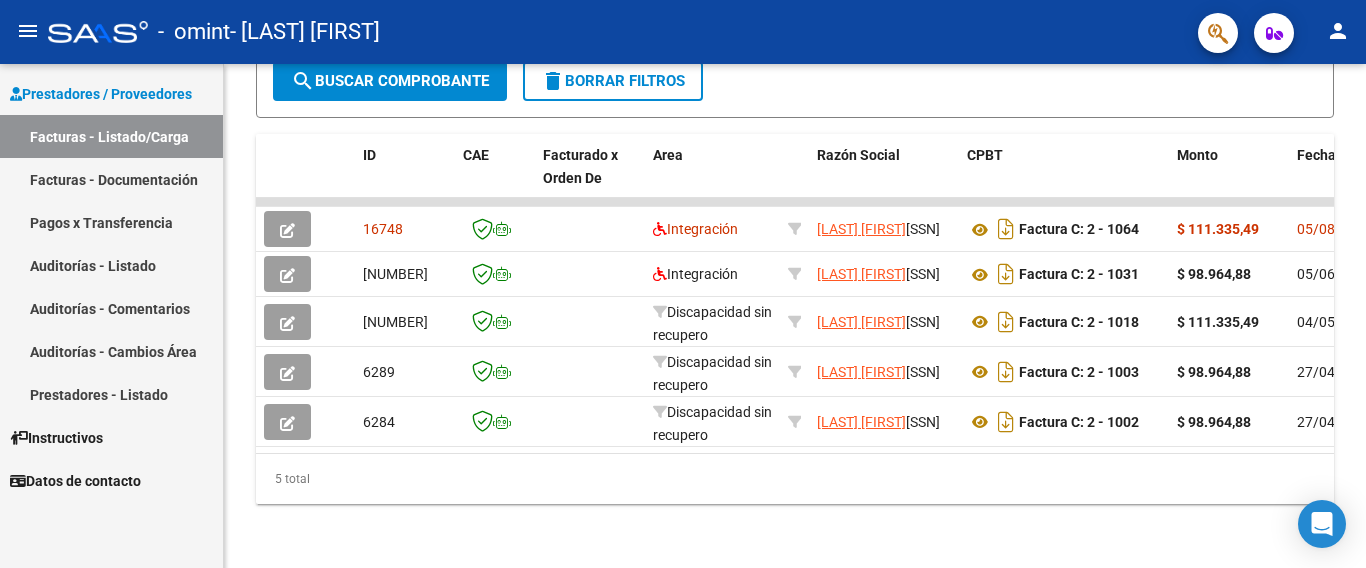 click on "Facturas - Listado/Carga" at bounding box center (111, 136) 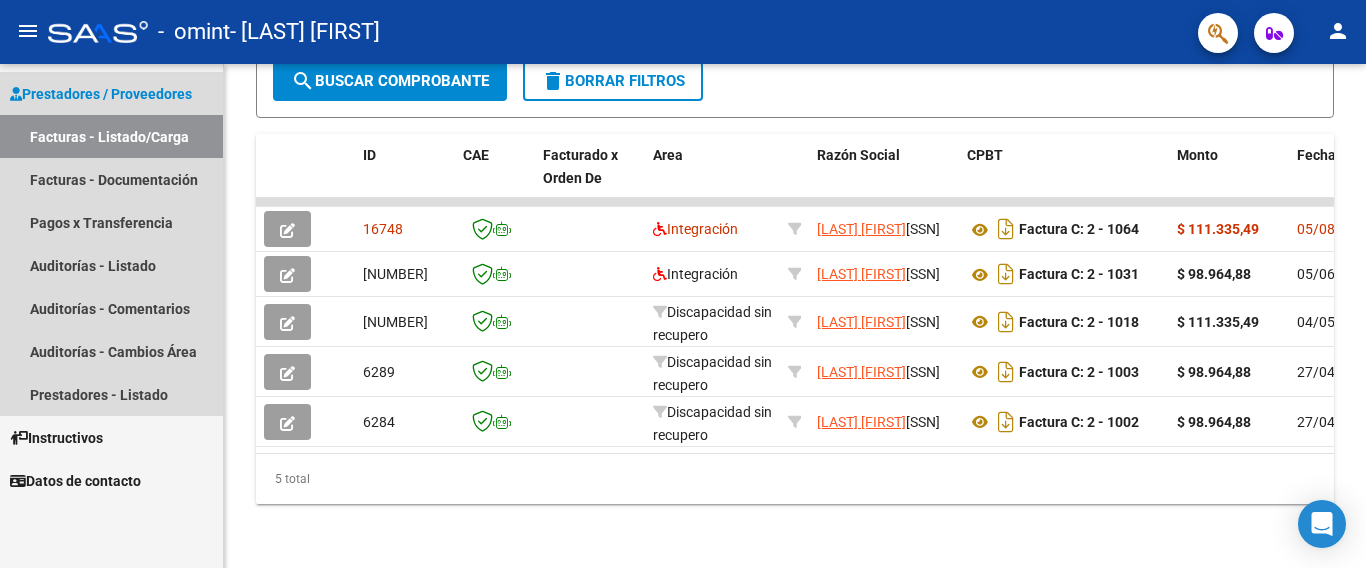 click on "Facturas - Listado/Carga" at bounding box center [111, 136] 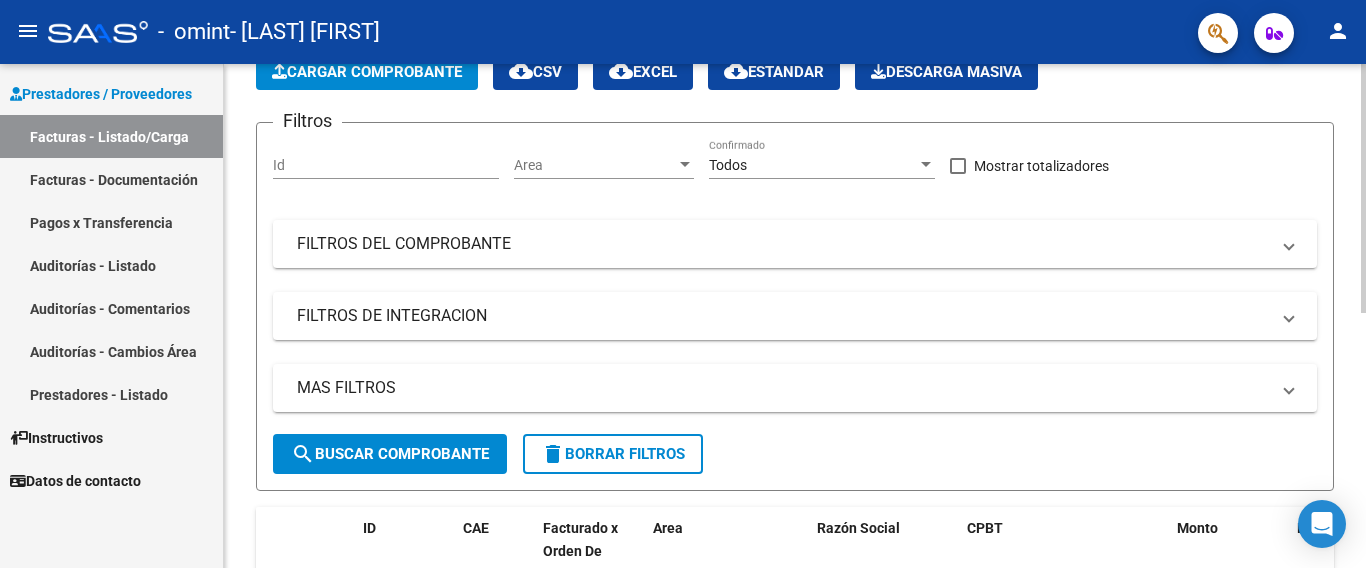 scroll, scrollTop: 0, scrollLeft: 0, axis: both 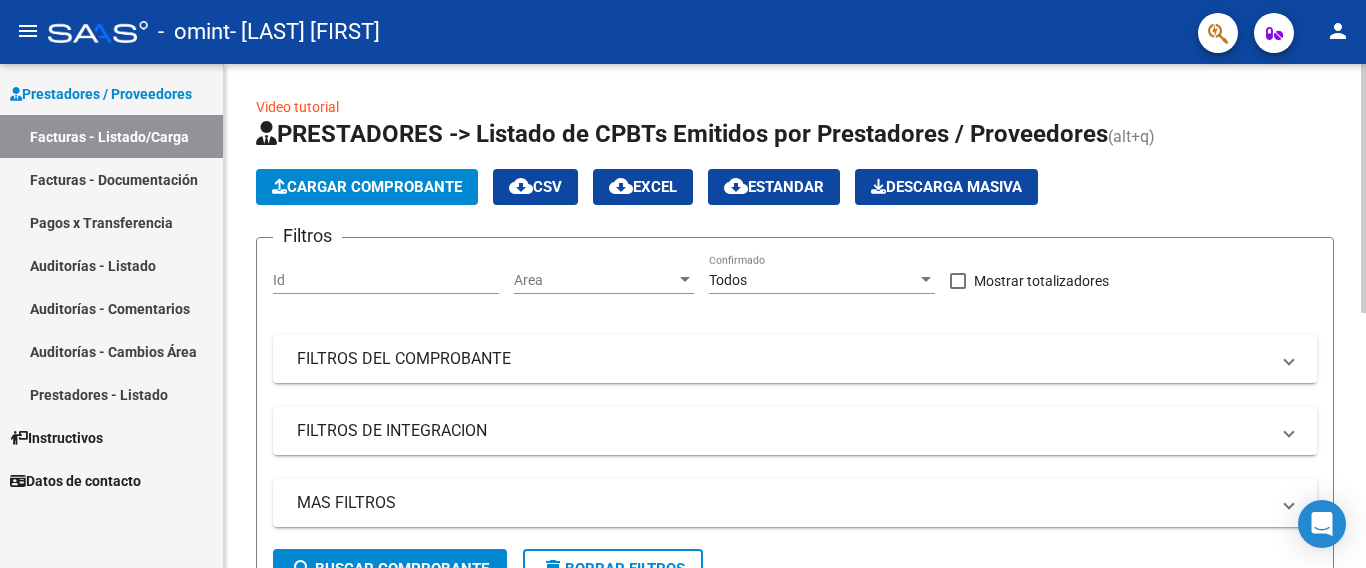 click on "Cargar Comprobante" 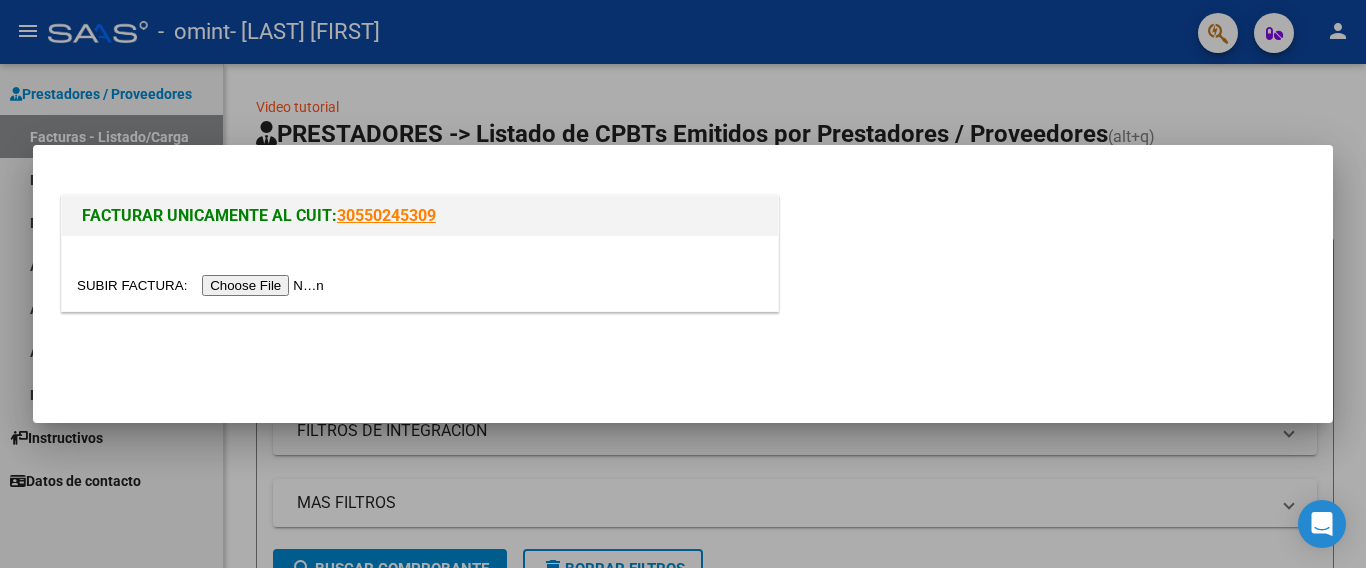 click at bounding box center [203, 285] 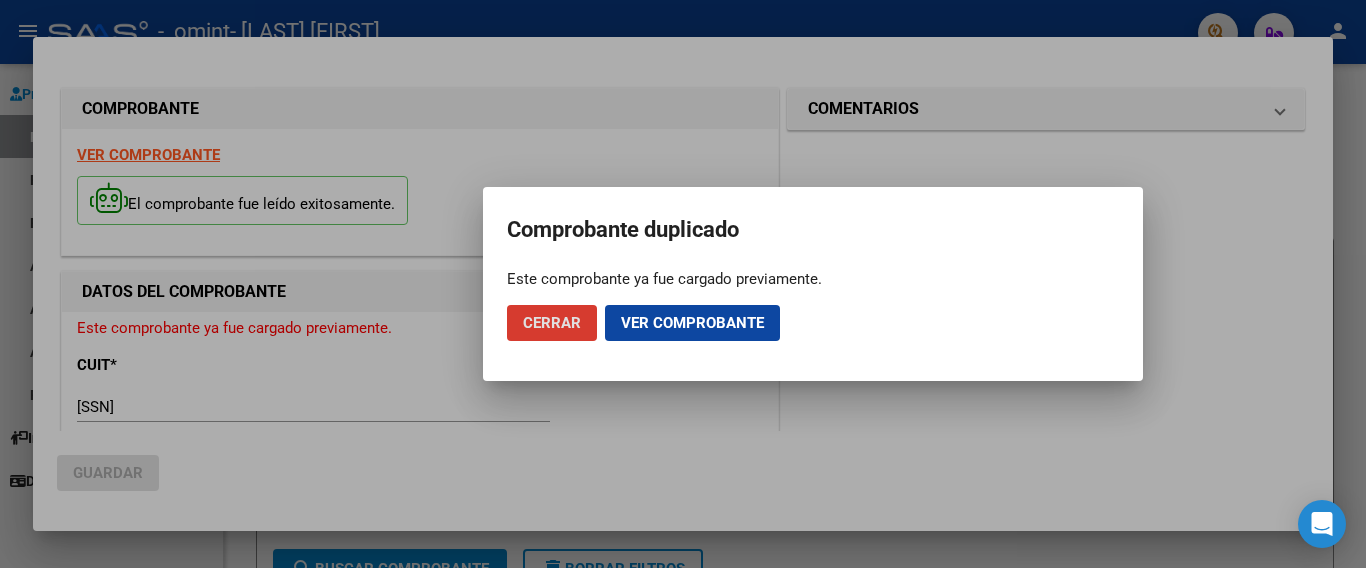 click on "Ver comprobante" 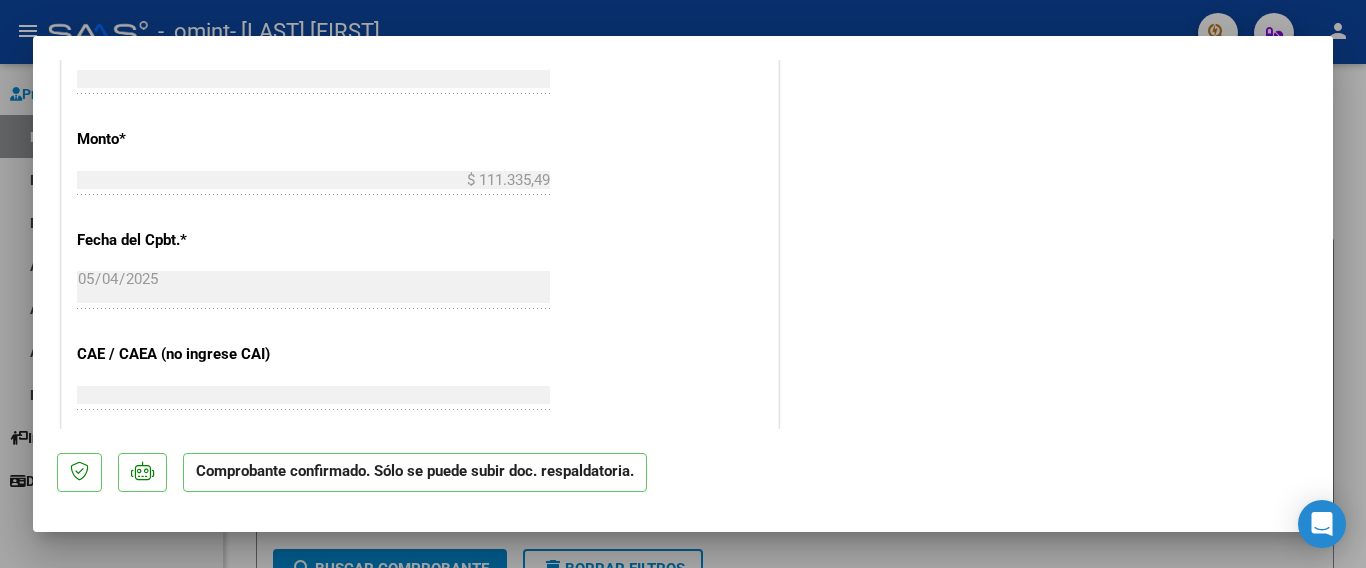 scroll, scrollTop: 900, scrollLeft: 0, axis: vertical 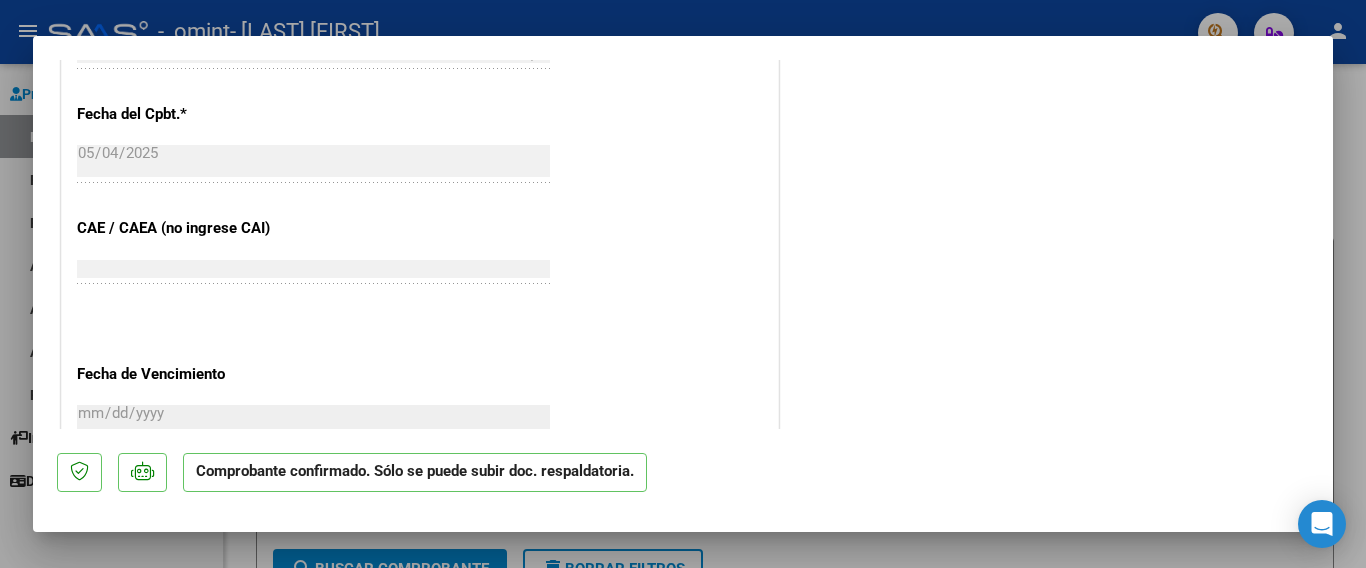 click at bounding box center (683, 284) 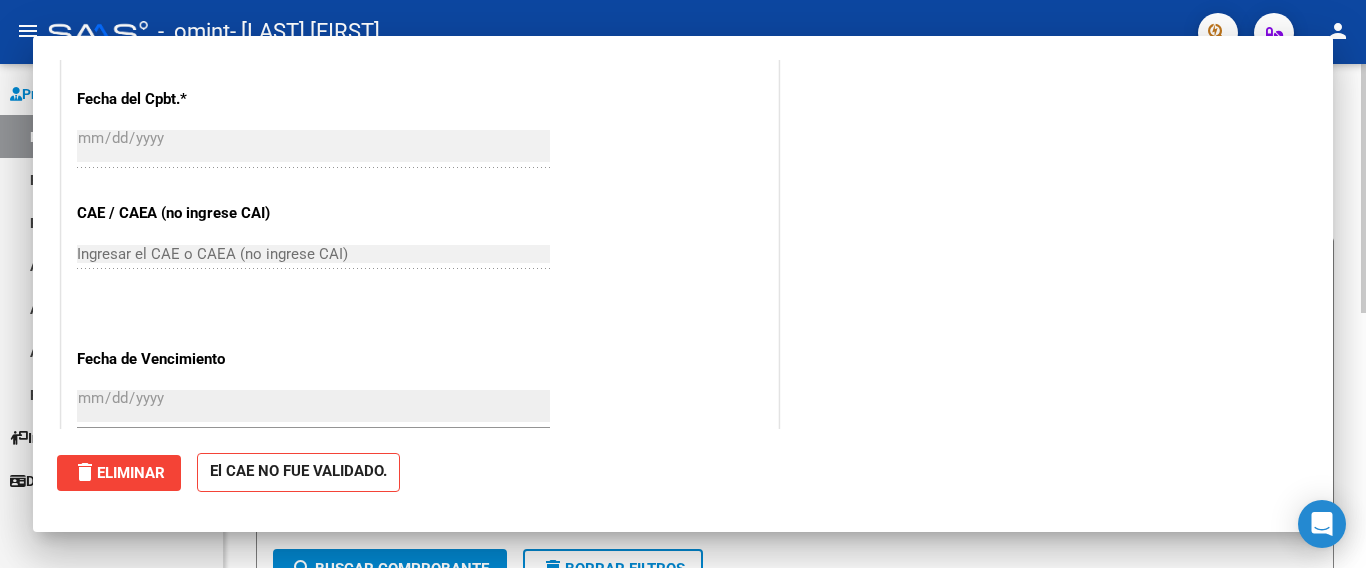 scroll, scrollTop: 0, scrollLeft: 0, axis: both 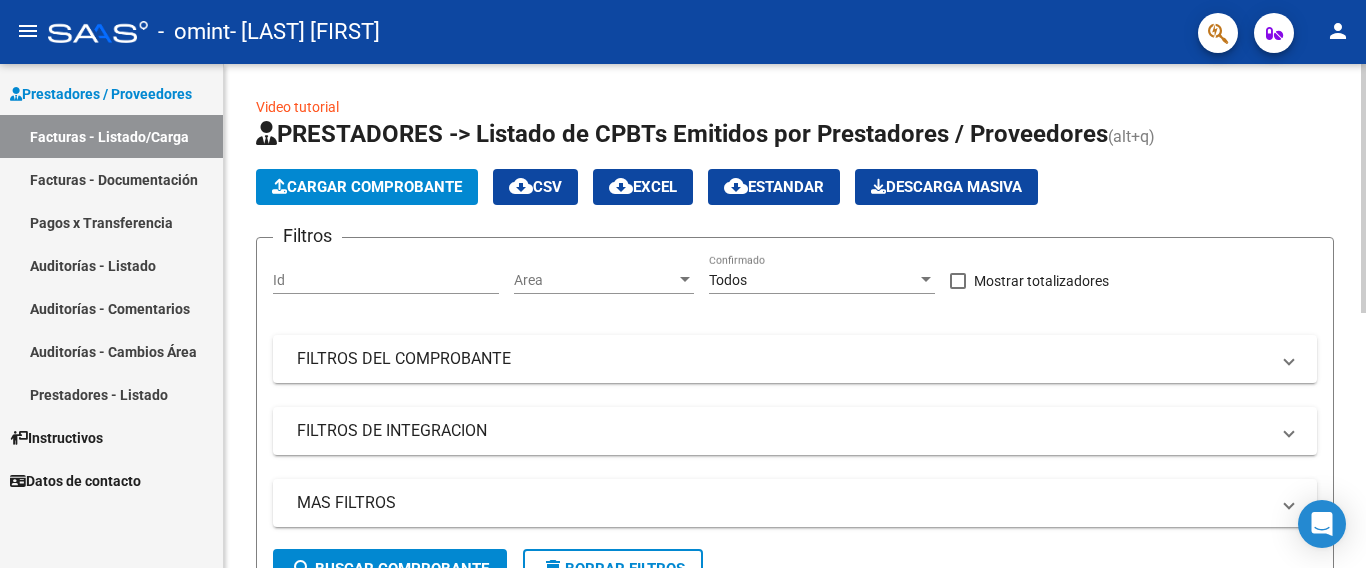 drag, startPoint x: 941, startPoint y: 352, endPoint x: 868, endPoint y: 327, distance: 77.16217 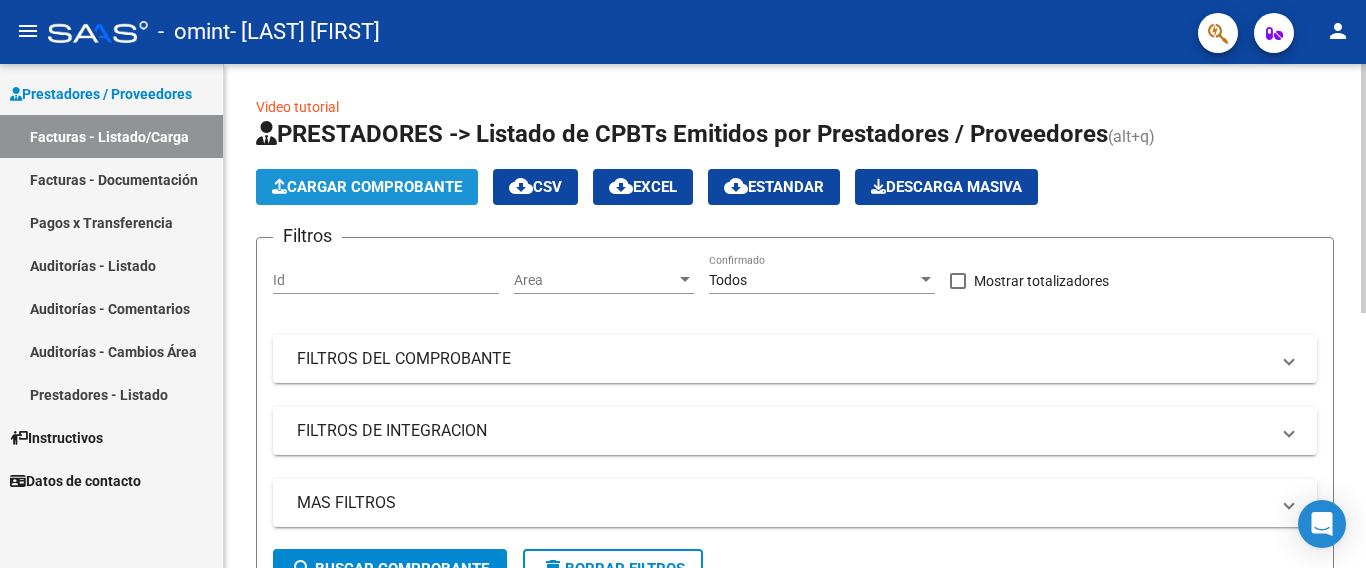 click on "Cargar Comprobante" 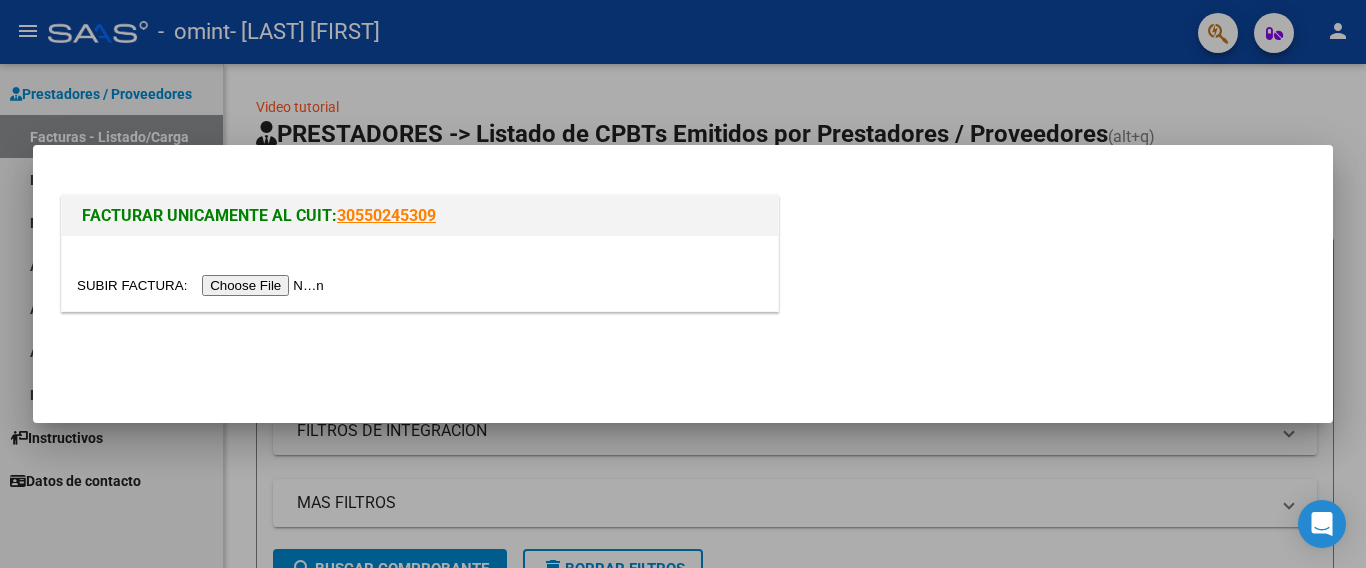 click at bounding box center (203, 285) 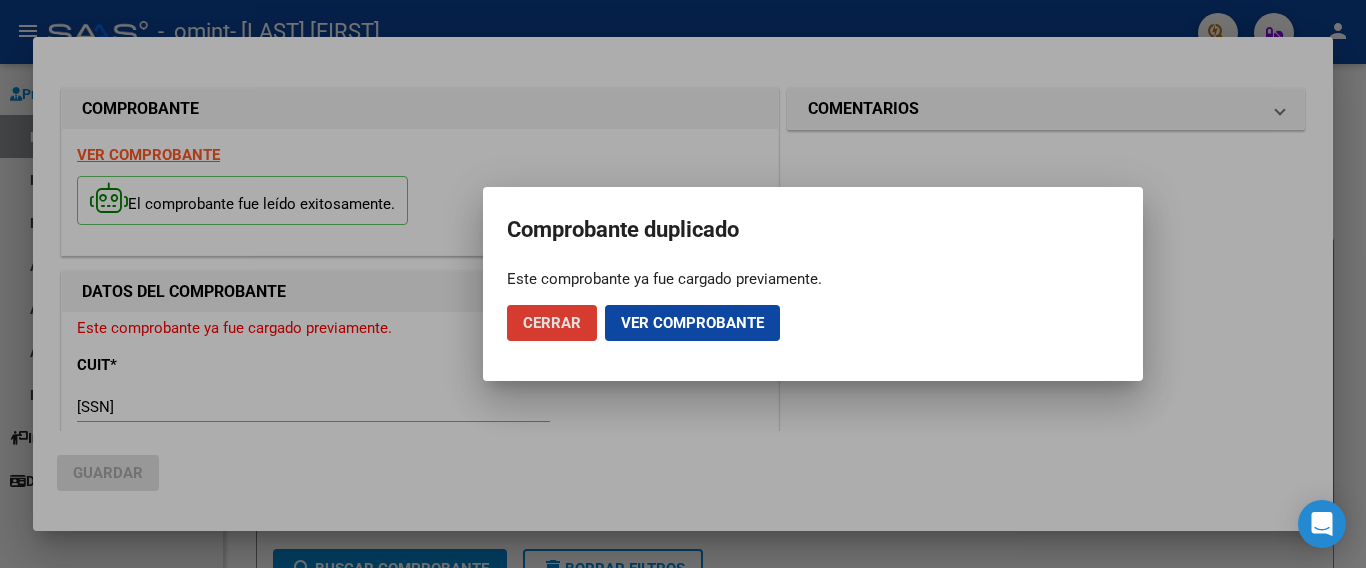 click on "Cerrar Ver comprobante" 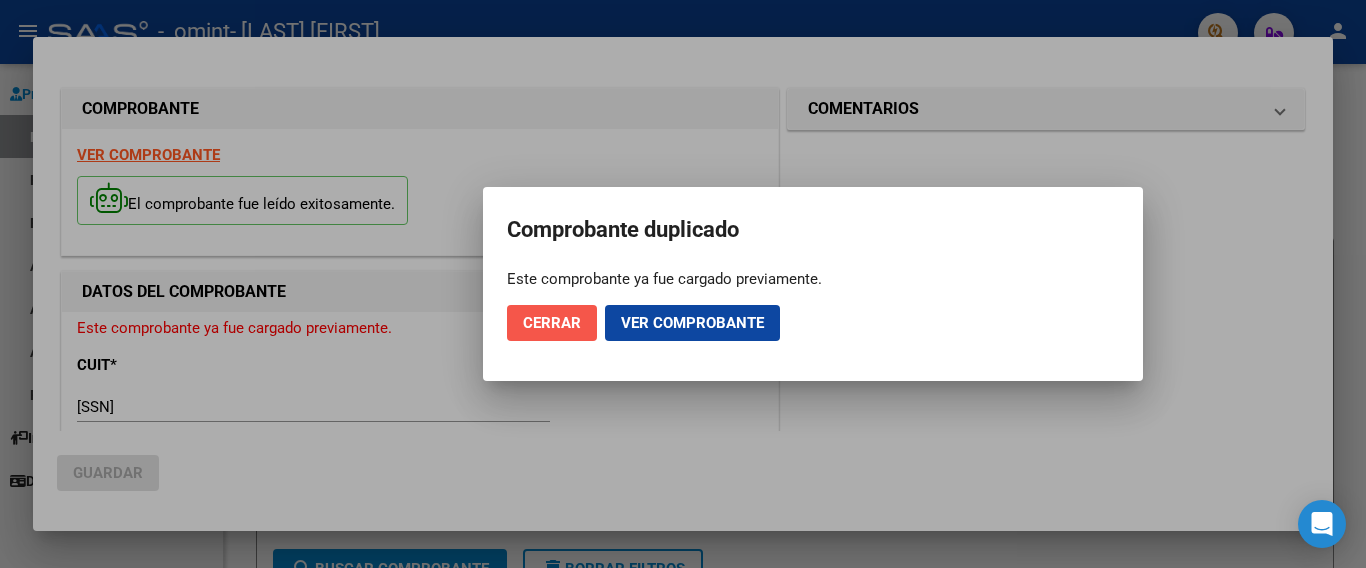 click on "Cerrar" 